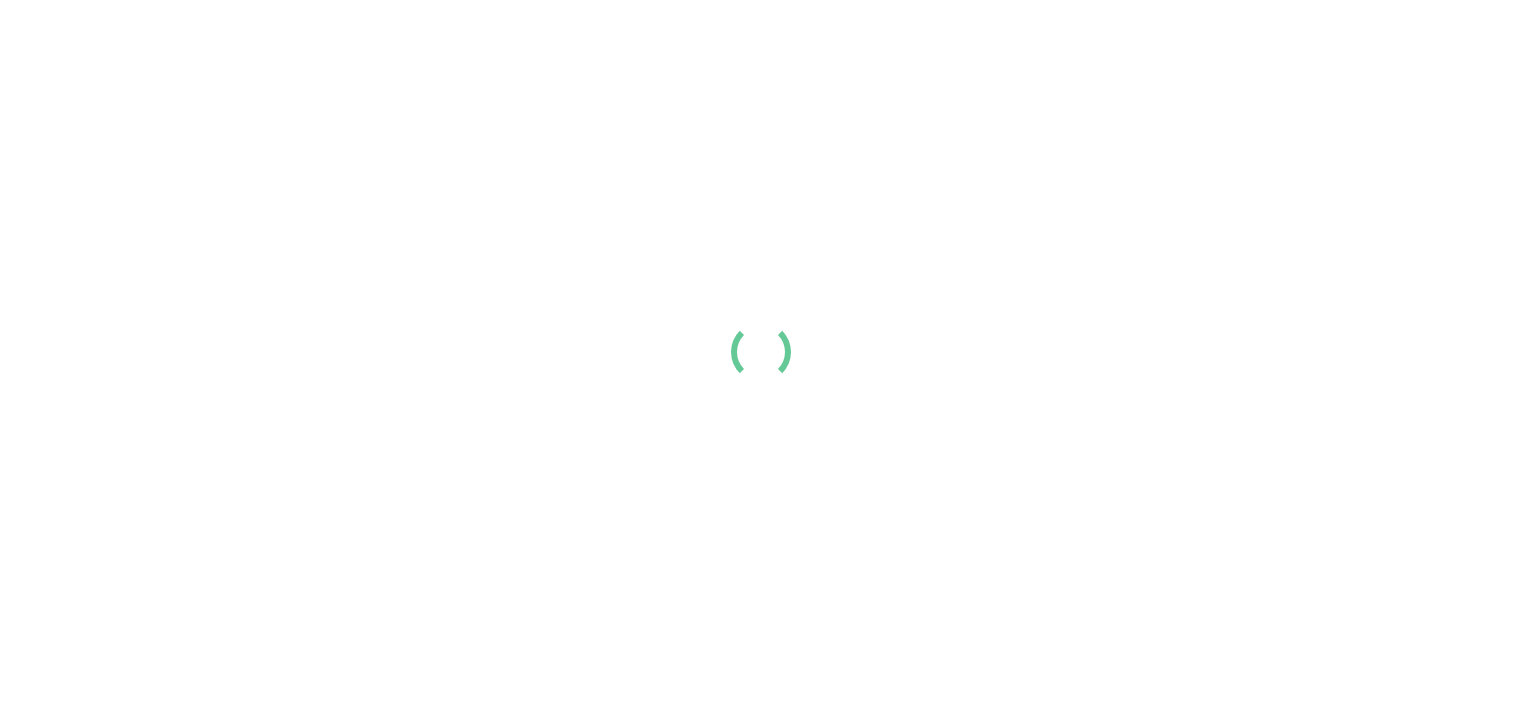scroll, scrollTop: 0, scrollLeft: 0, axis: both 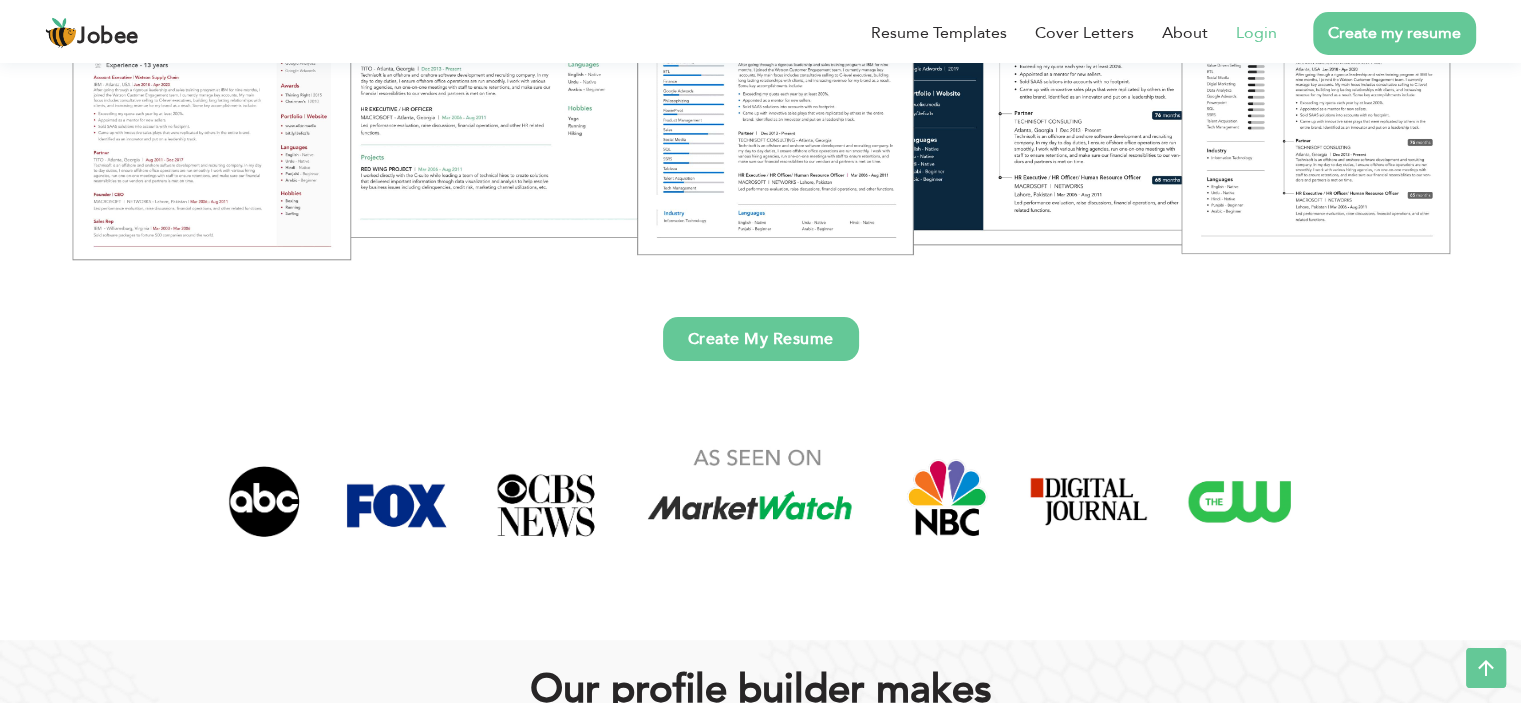 click on "Login" at bounding box center [1256, 33] 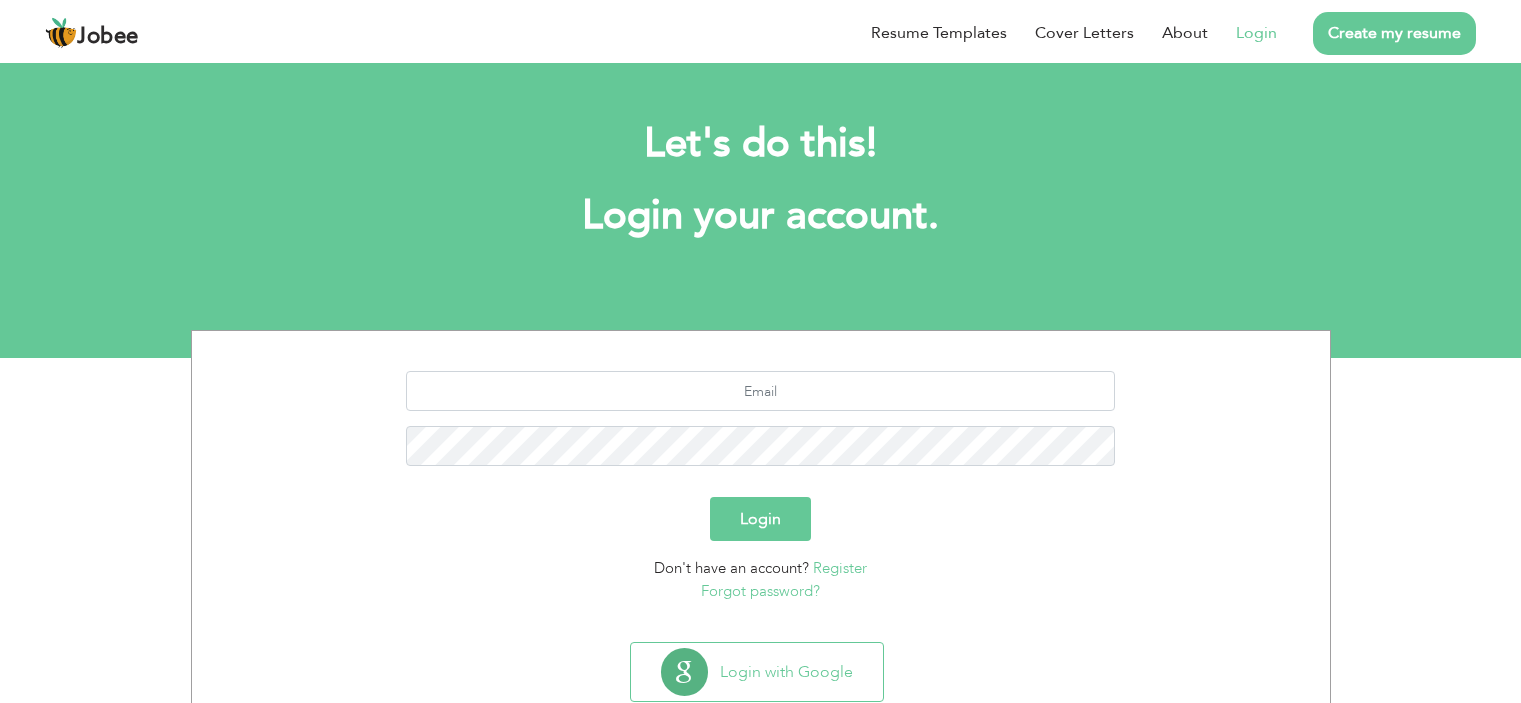 scroll, scrollTop: 0, scrollLeft: 0, axis: both 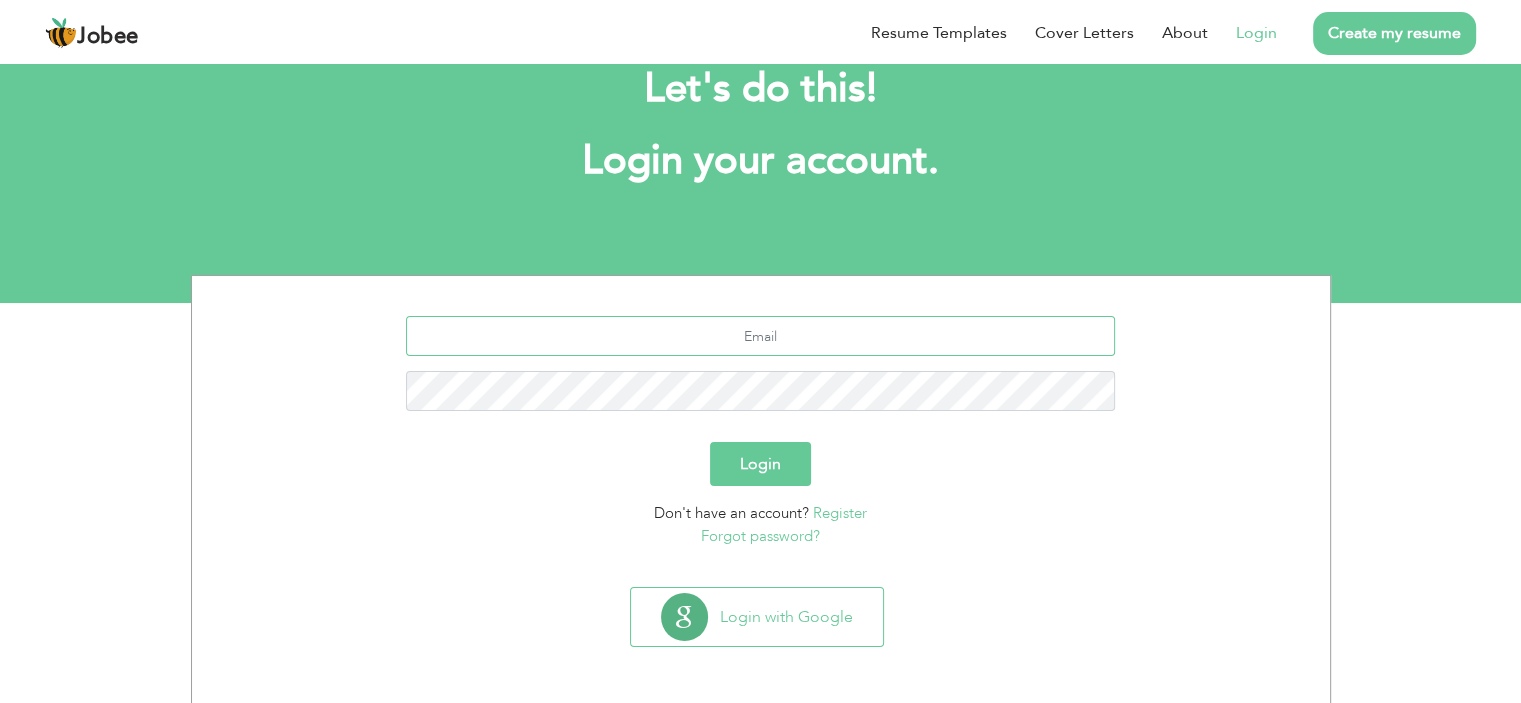 click at bounding box center [760, 336] 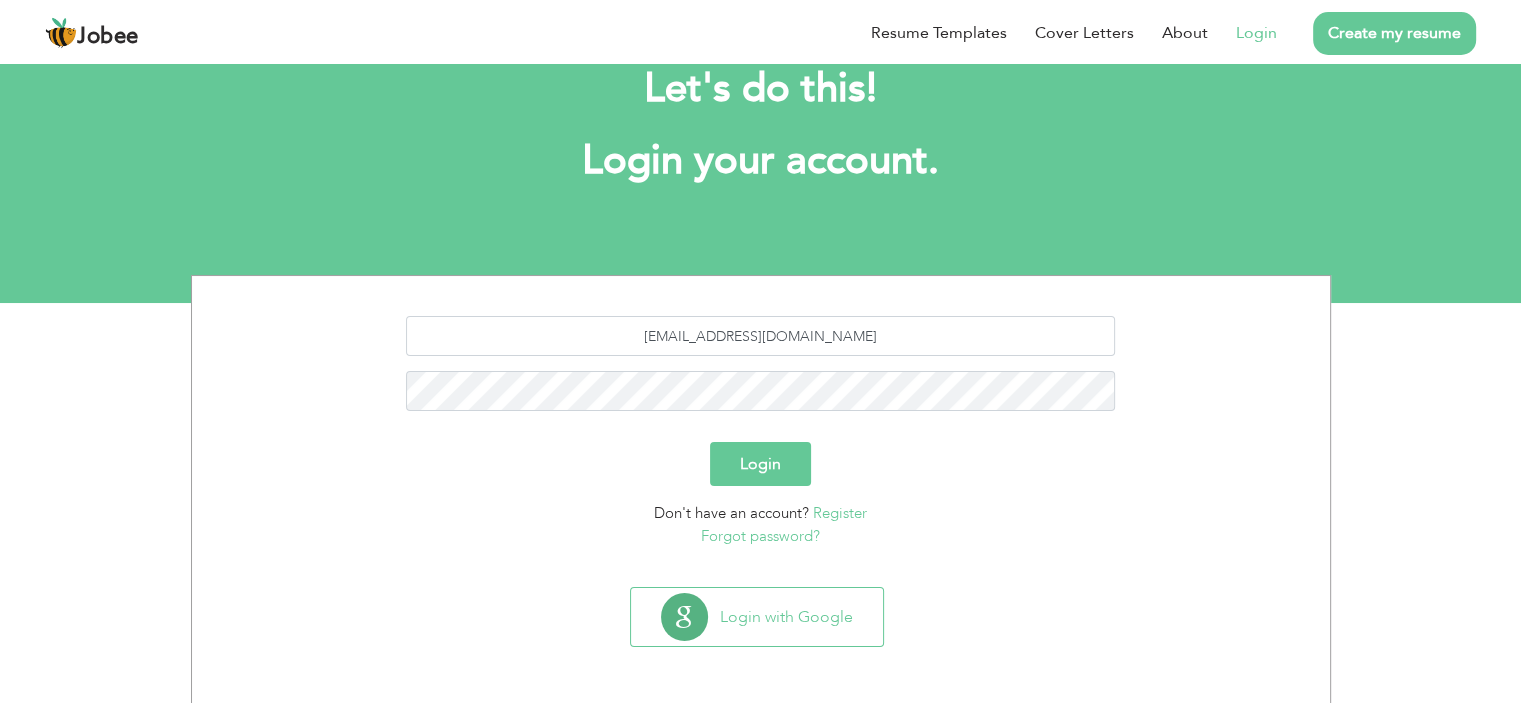 click on "Login" at bounding box center (760, 464) 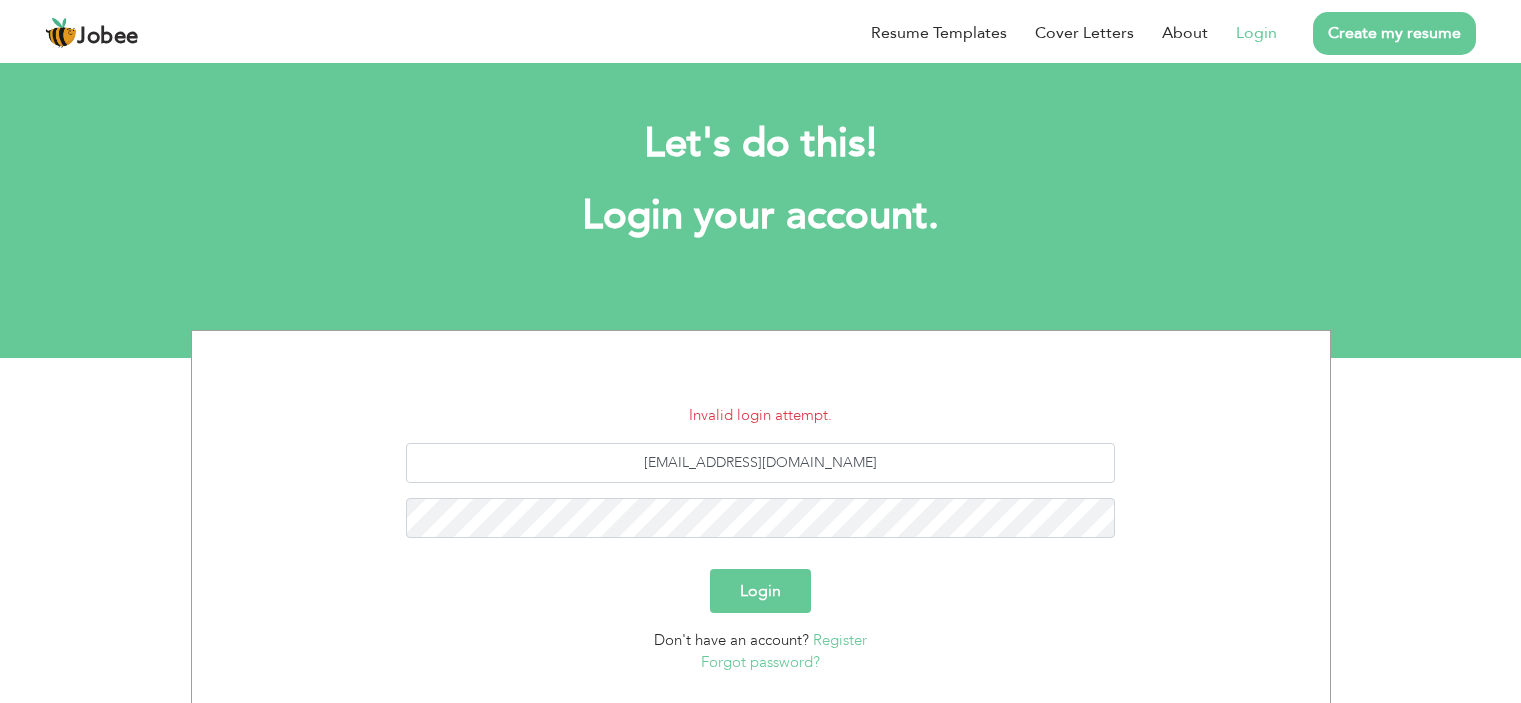 scroll, scrollTop: 0, scrollLeft: 0, axis: both 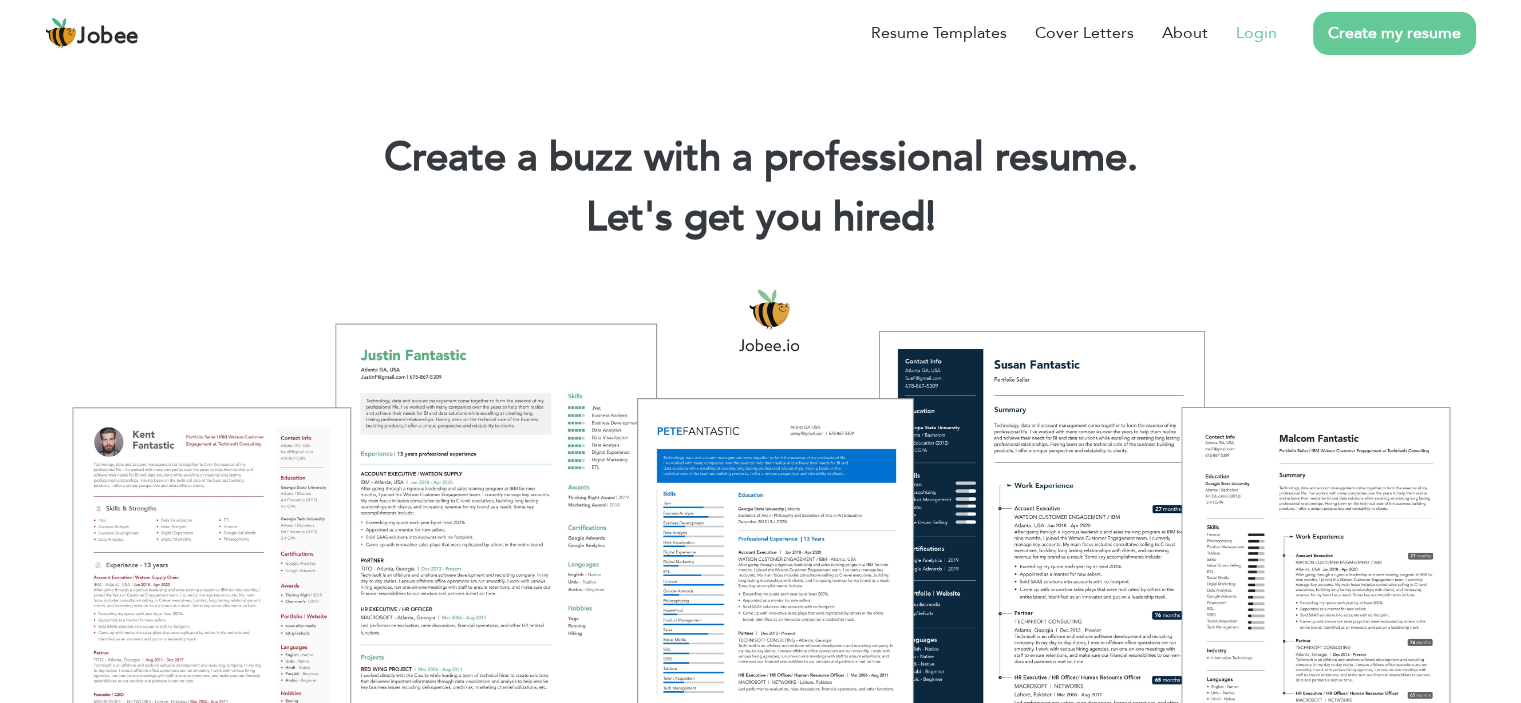 click on "Login" at bounding box center (1256, 33) 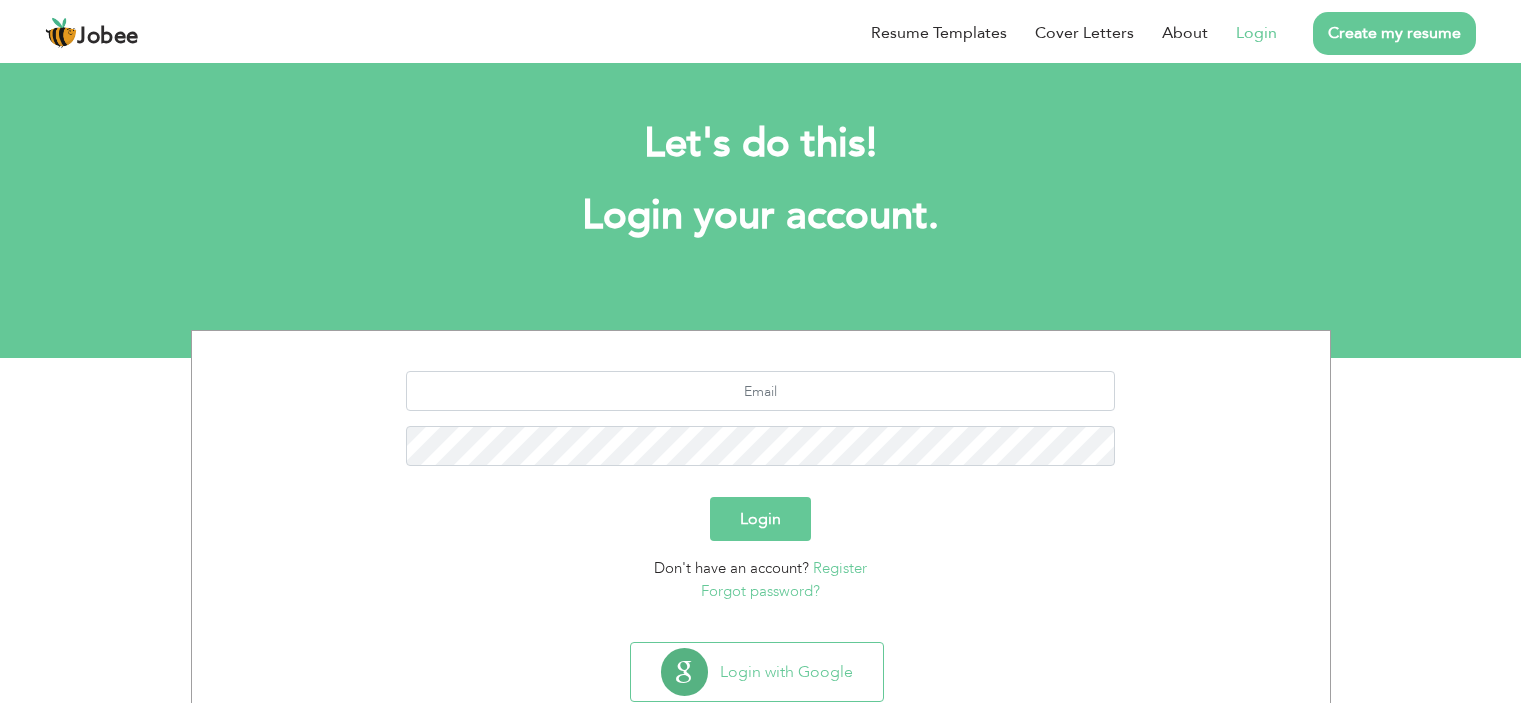 scroll, scrollTop: 0, scrollLeft: 0, axis: both 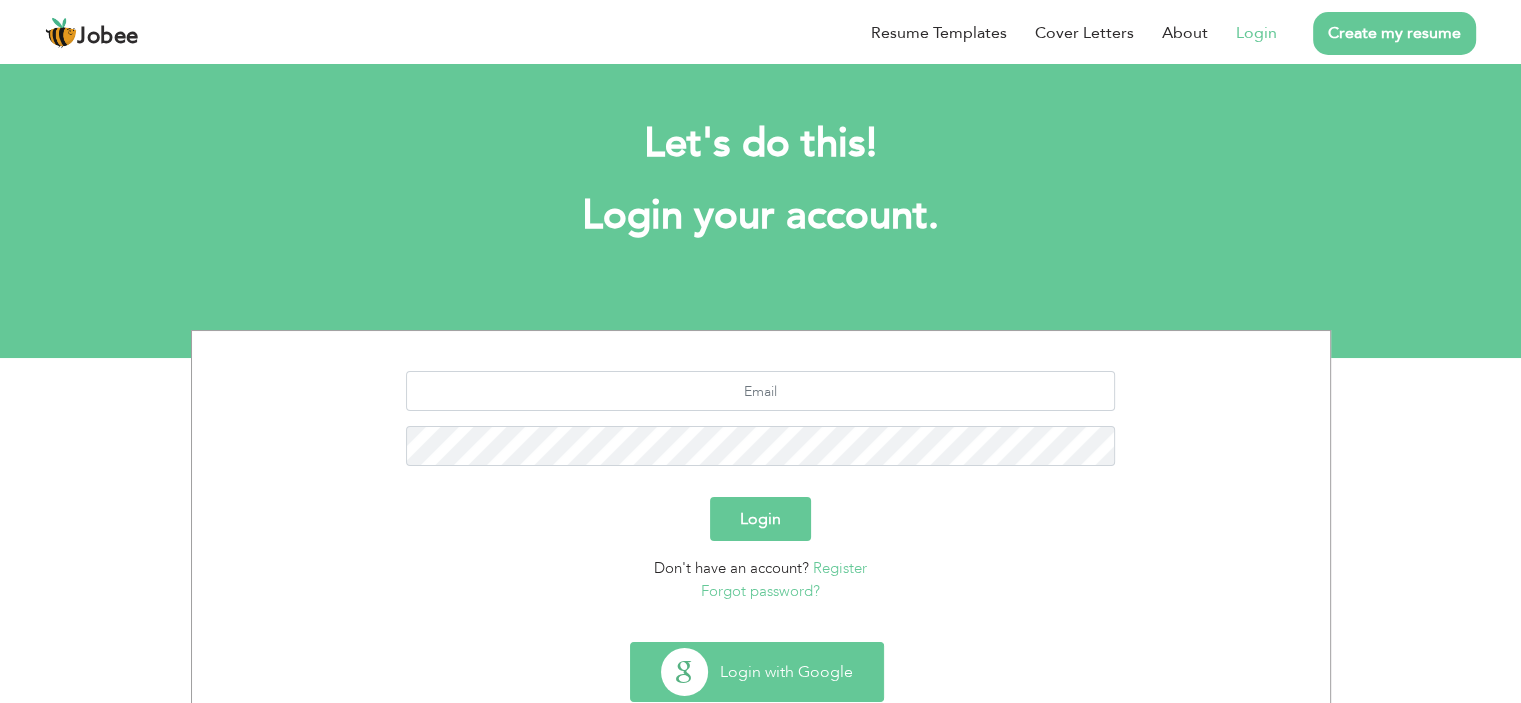 click on "Login with Google" at bounding box center [757, 672] 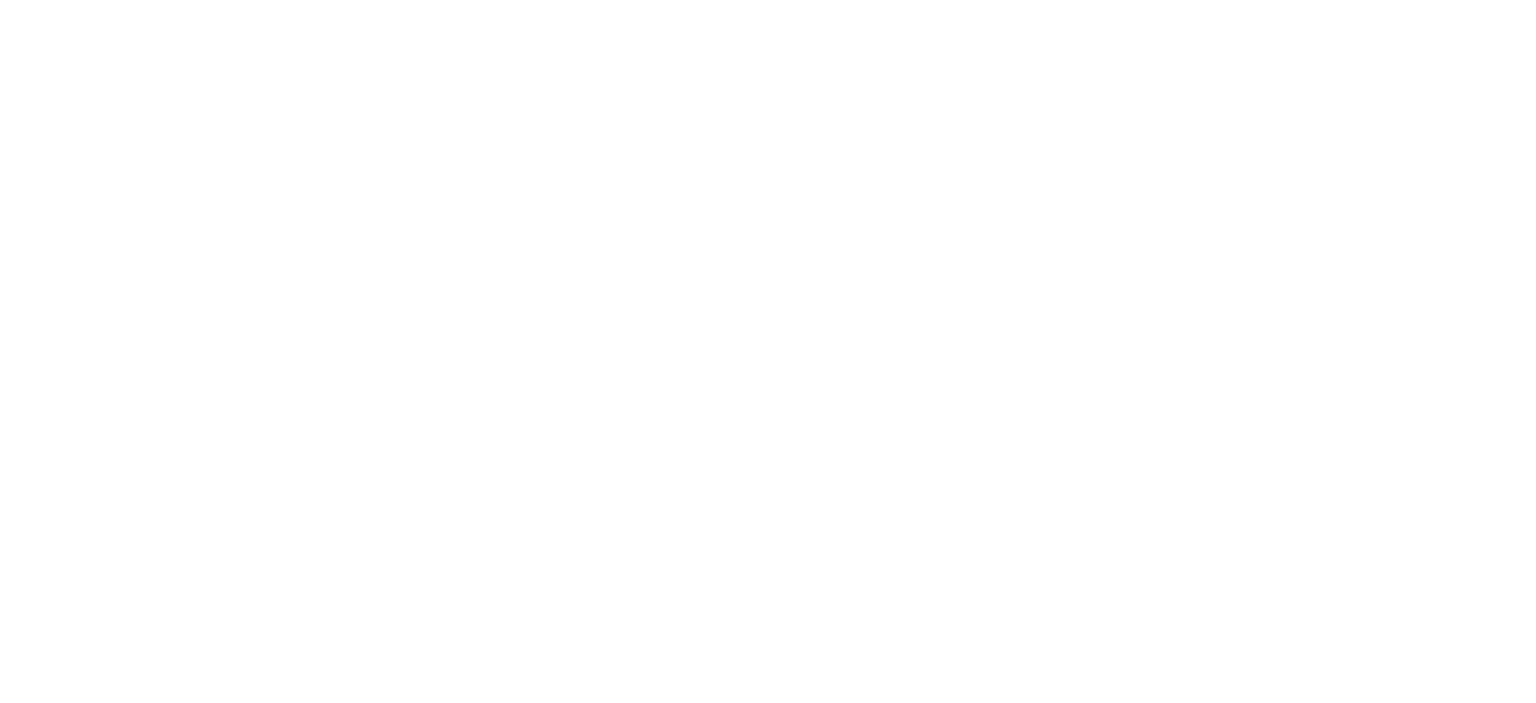 scroll, scrollTop: 0, scrollLeft: 0, axis: both 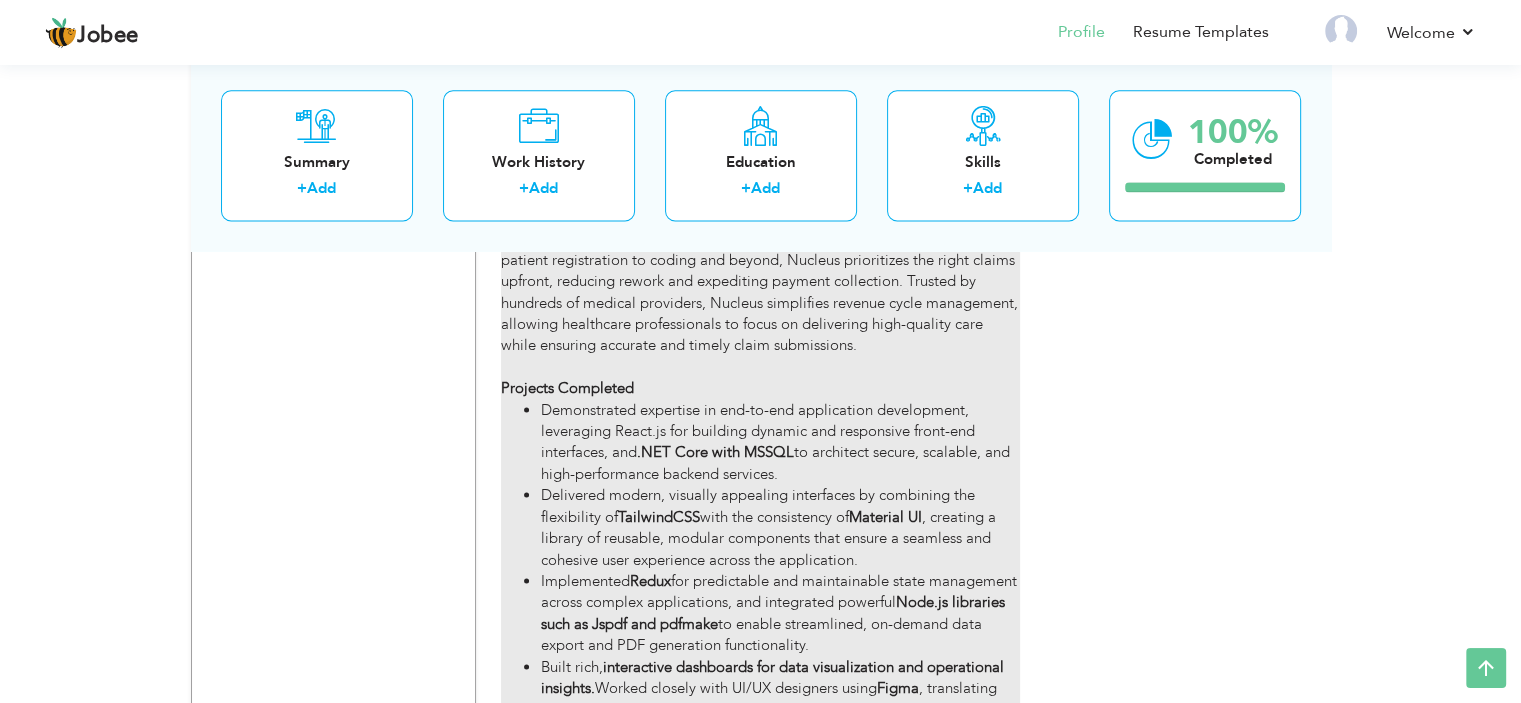 click on "Demonstrated expertise in end-to-end application development, leveraging React.js for building dynamic and responsive front-end interfaces, and  .NET Core with MSSQL  to architect secure, scalable, and high-performance backend services." at bounding box center [780, 443] 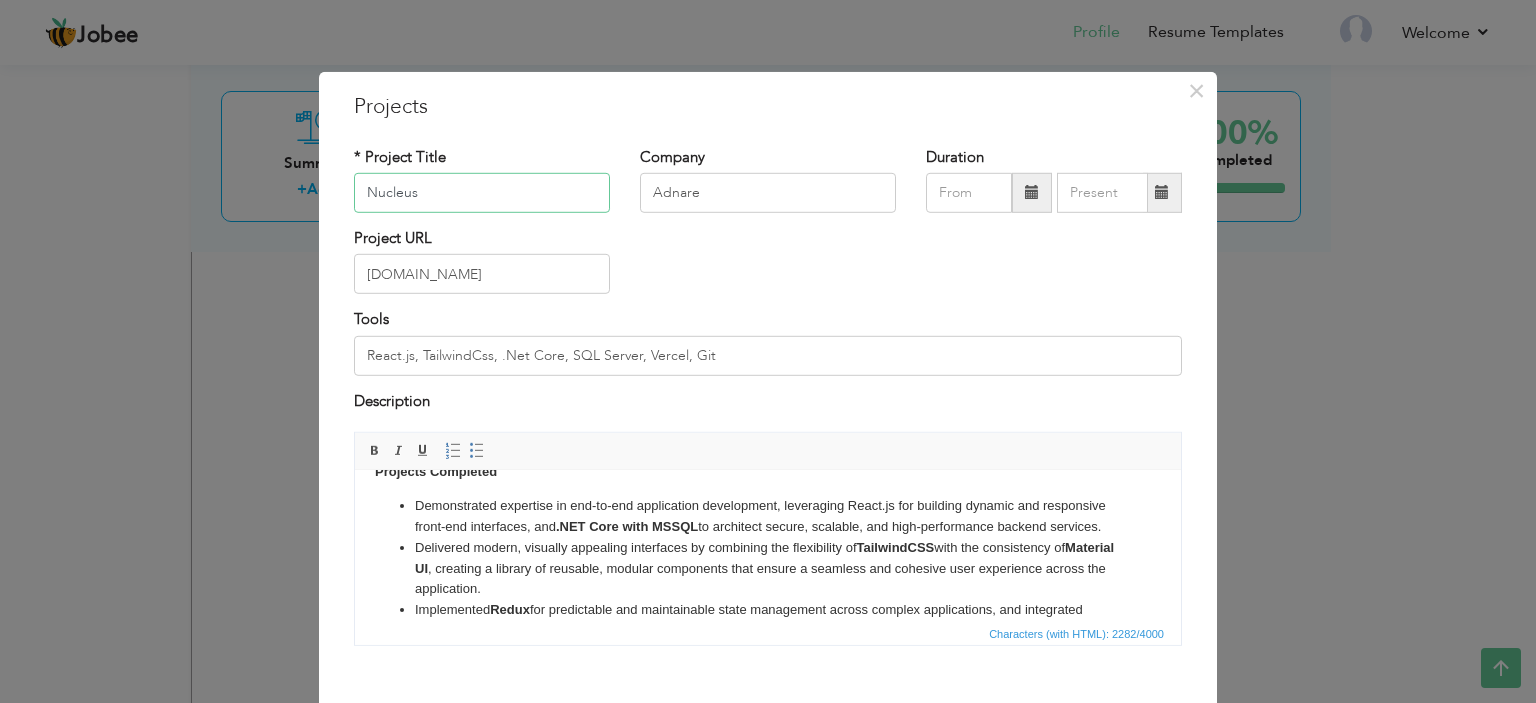 scroll, scrollTop: 200, scrollLeft: 0, axis: vertical 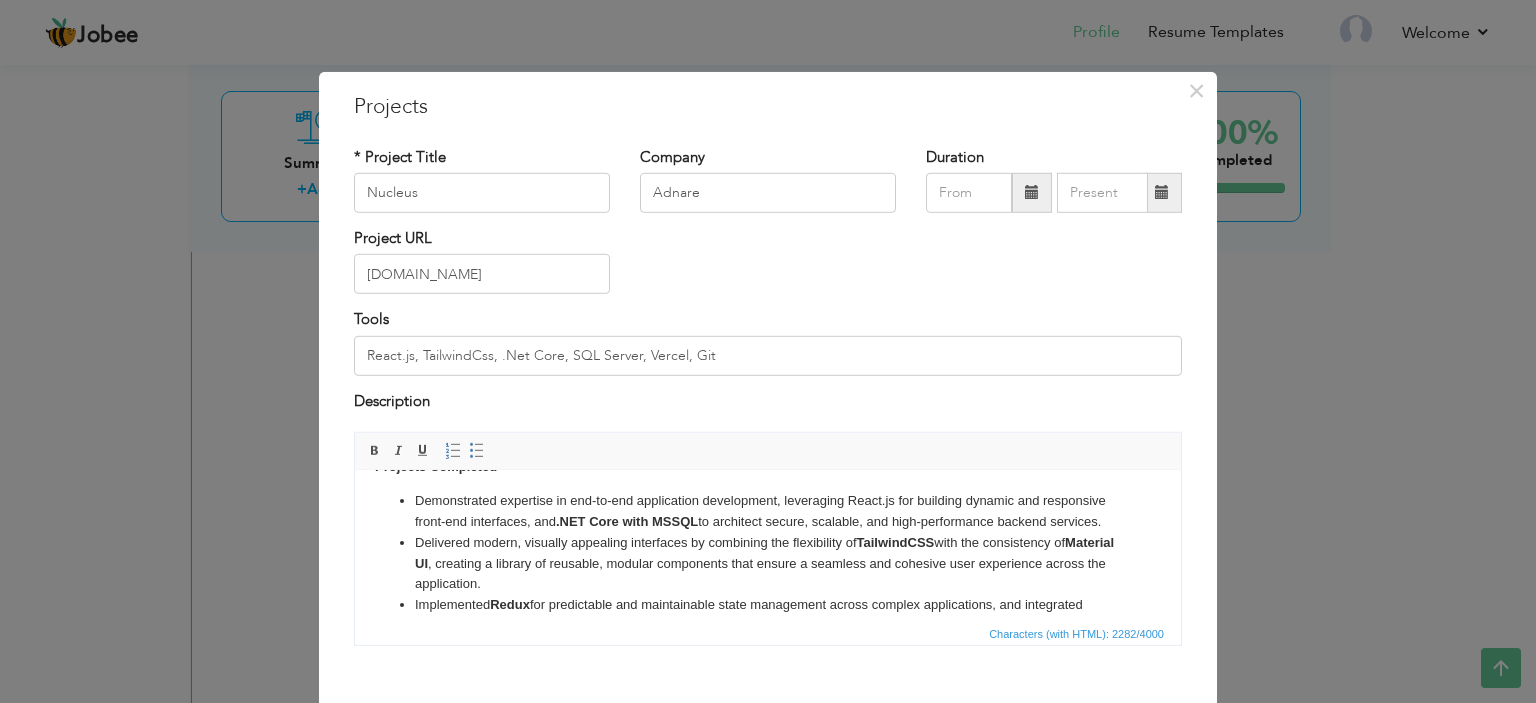 click on "Demonstrated expertise in end-to-end application development, leveraging React.js for building dynamic and responsive front-end interfaces, and  .NET Core with MSSQL  to architect secure, scalable, and high-performance backend services. Delivered modern, visually appealing interfaces by combining the flexibility of  TailwindCSS  with the consistency of  Material UI , creating a library of reusable, modular components that ensure a seamless and cohesive user experience across the application. Implemented  Redux  for predictable and maintainable state management across complex applications, and integrated powerful  Node.js libraries such as Jspdf and pdfmake  to enable streamlined, on-demand data export and PDF generation functionality. Built rich,  interactive dashboards for data visualization and operational insights.  Worked closely with UI/UX designers using  Figma , translating detailed design prototypes into fully functional interfaces that are both intuitive and performance-optimized. Git  Vercel" at bounding box center (768, 626) 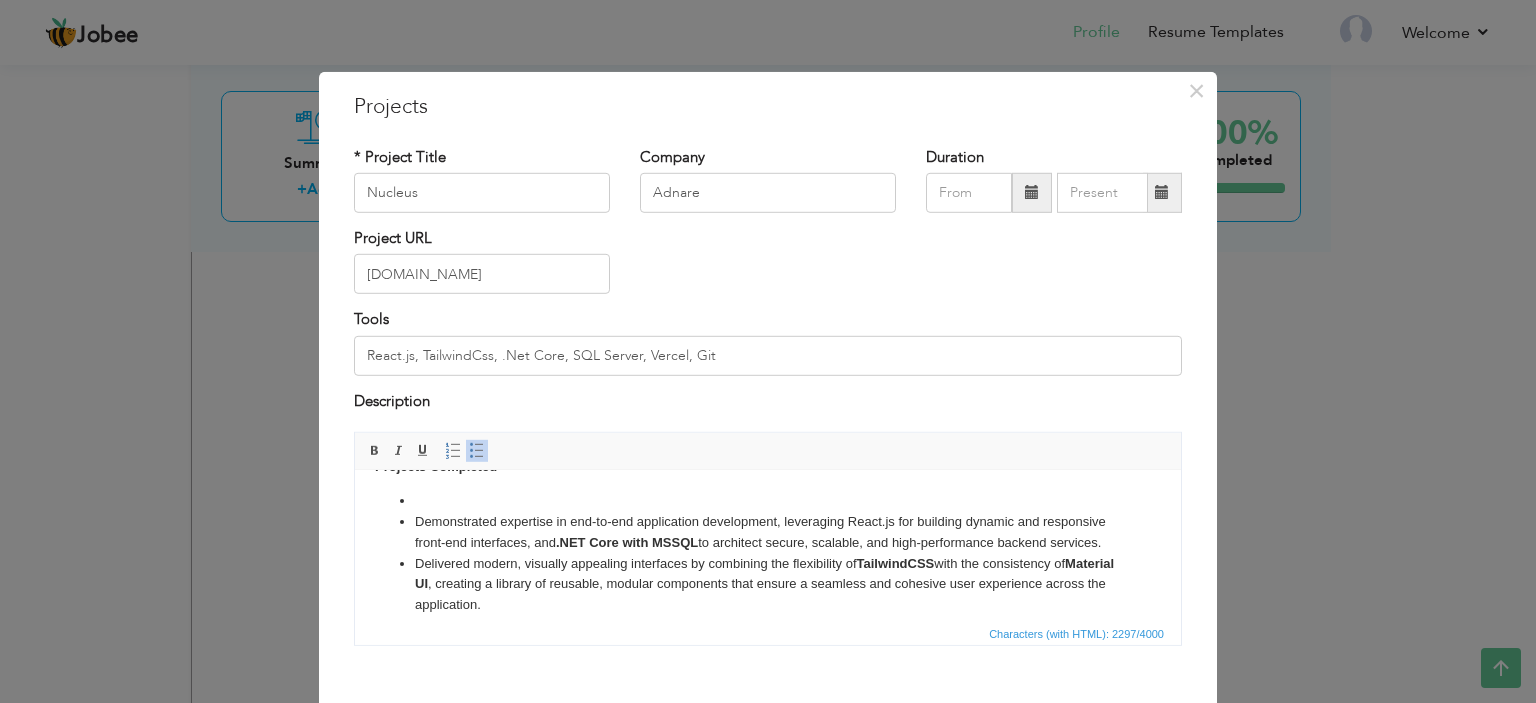 click at bounding box center (768, 501) 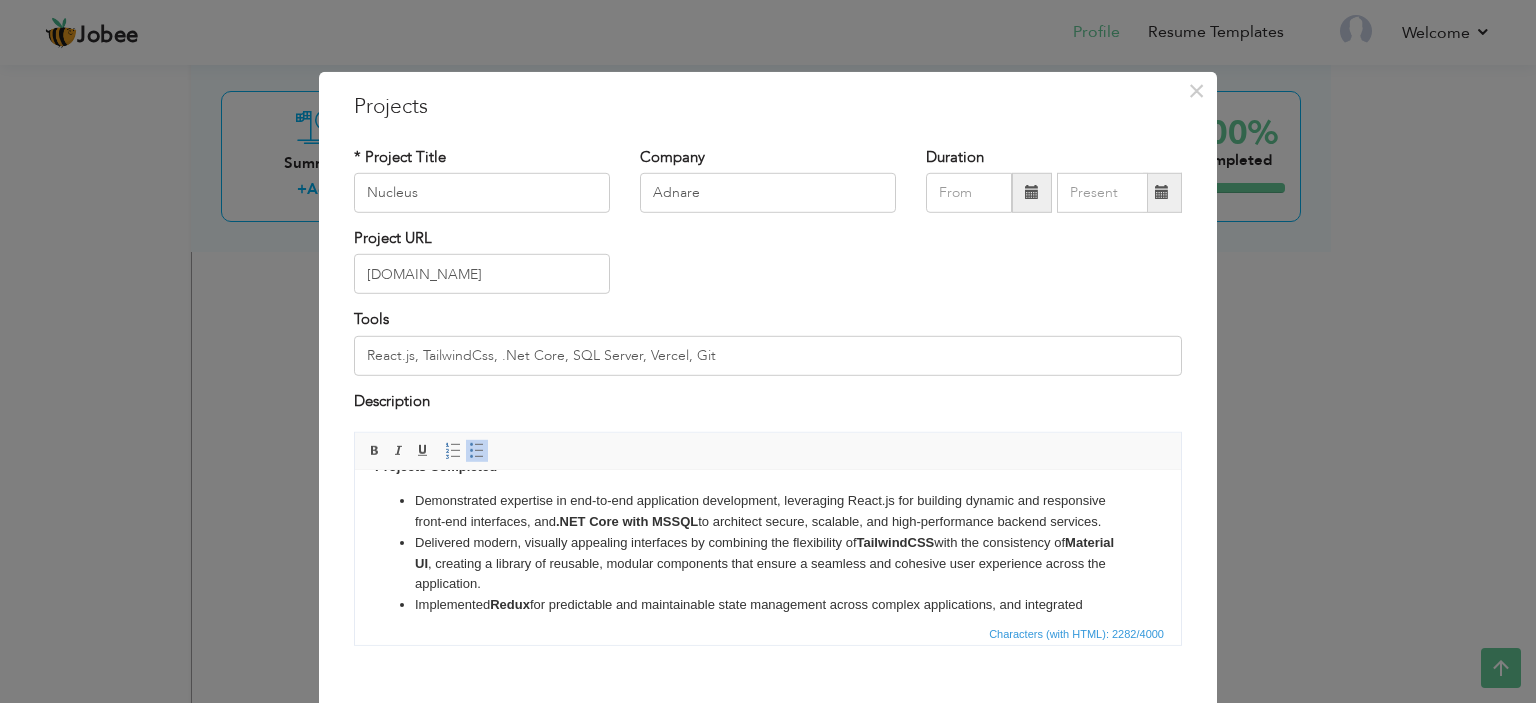 click on "Demonstrated expertise in end-to-end application development, leveraging React.js for building dynamic and responsive front-end interfaces, and  .NET Core with MSSQL  to architect secure, scalable, and high-performance backend services." at bounding box center [768, 512] 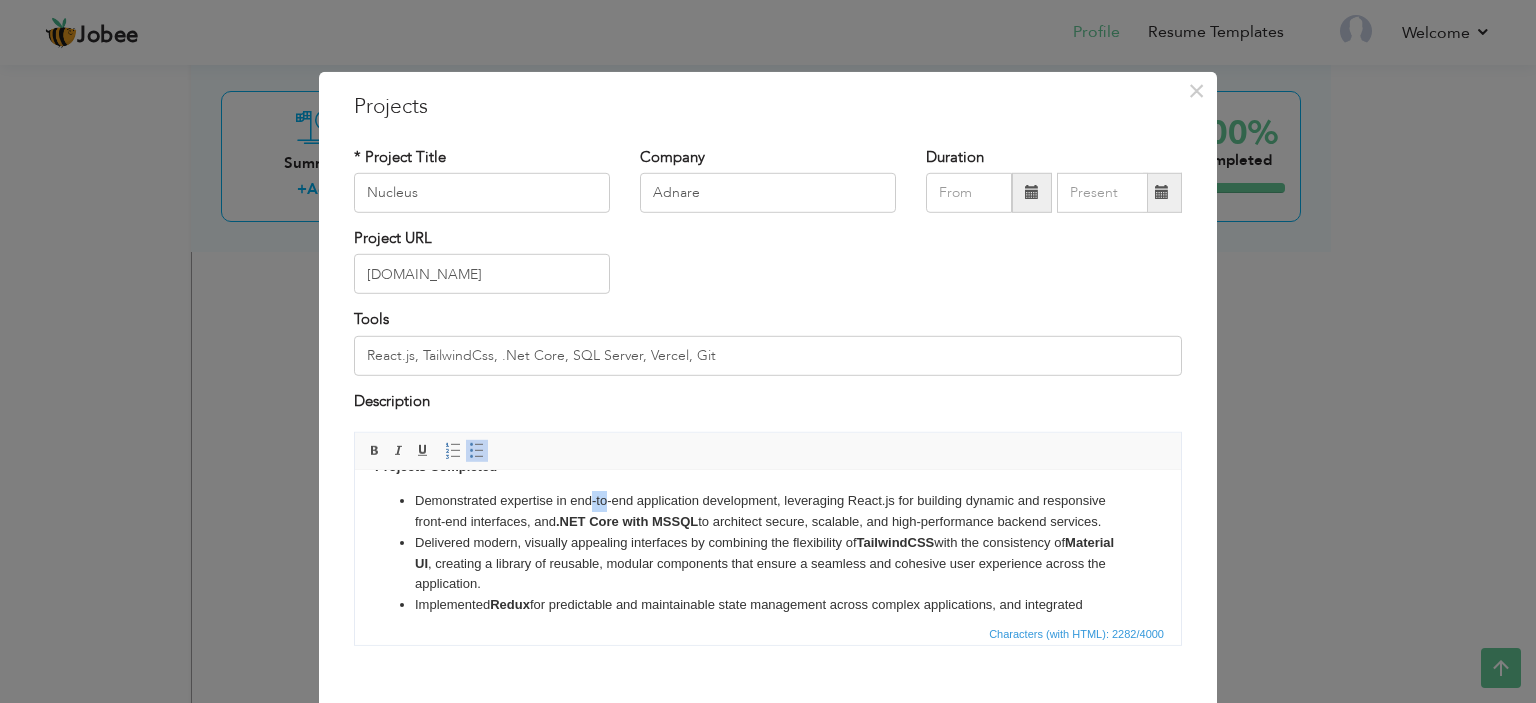 click on "Demonstrated expertise in end-to-end application development, leveraging React.js for building dynamic and responsive front-end interfaces, and  .NET Core with MSSQL  to architect secure, scalable, and high-performance backend services." at bounding box center [768, 512] 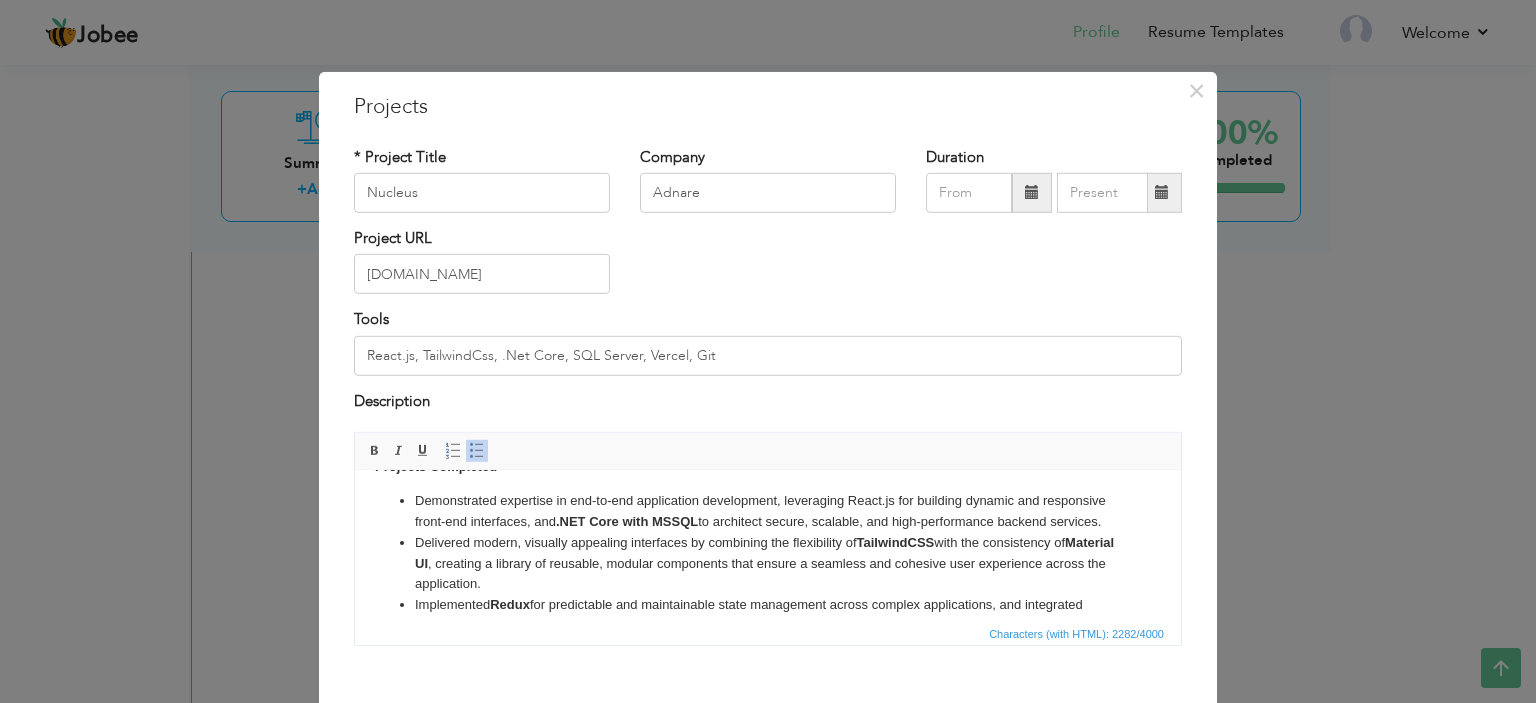 click on "Demonstrated expertise in end-to-end application development, leveraging React.js for building dynamic and responsive front-end interfaces, and  .NET Core with MSSQL  to architect secure, scalable, and high-performance backend services." at bounding box center [768, 512] 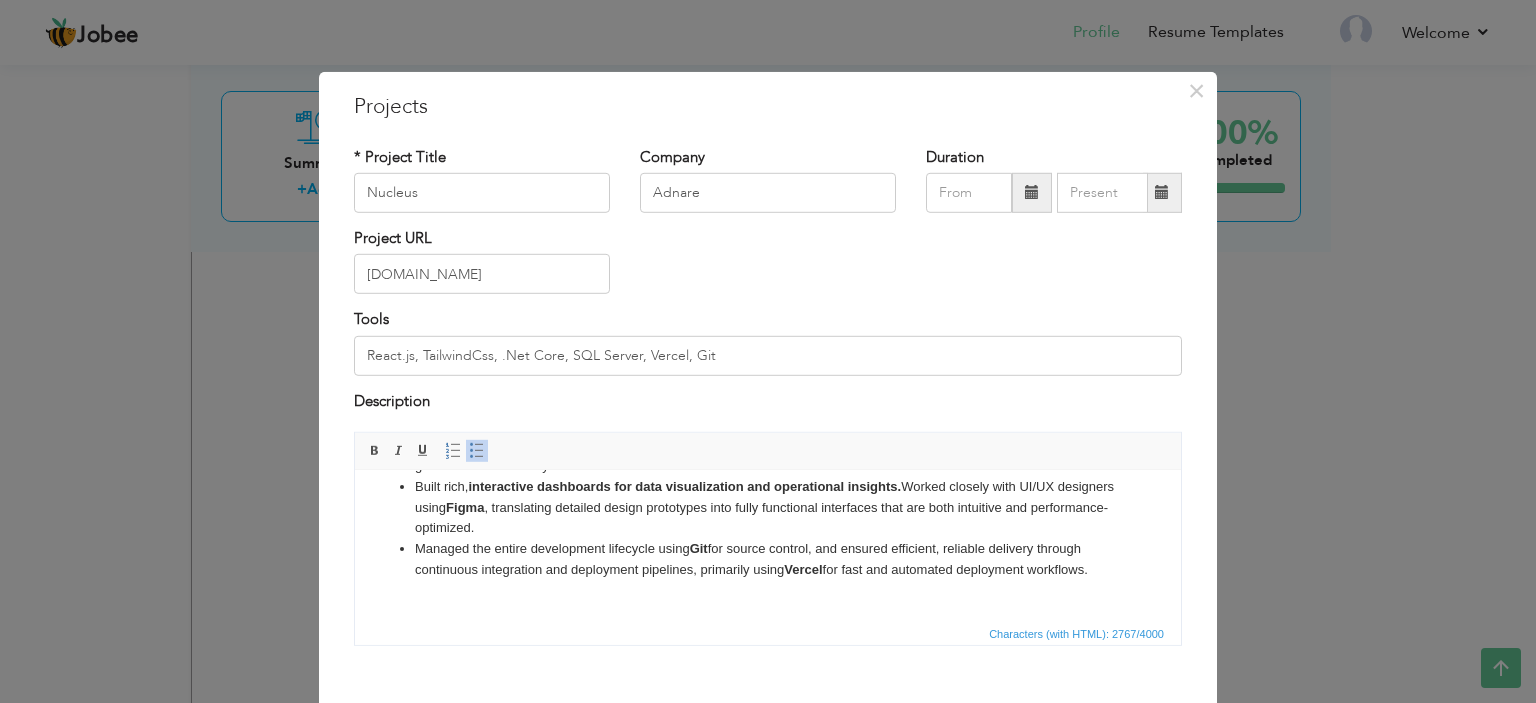 scroll, scrollTop: 498, scrollLeft: 0, axis: vertical 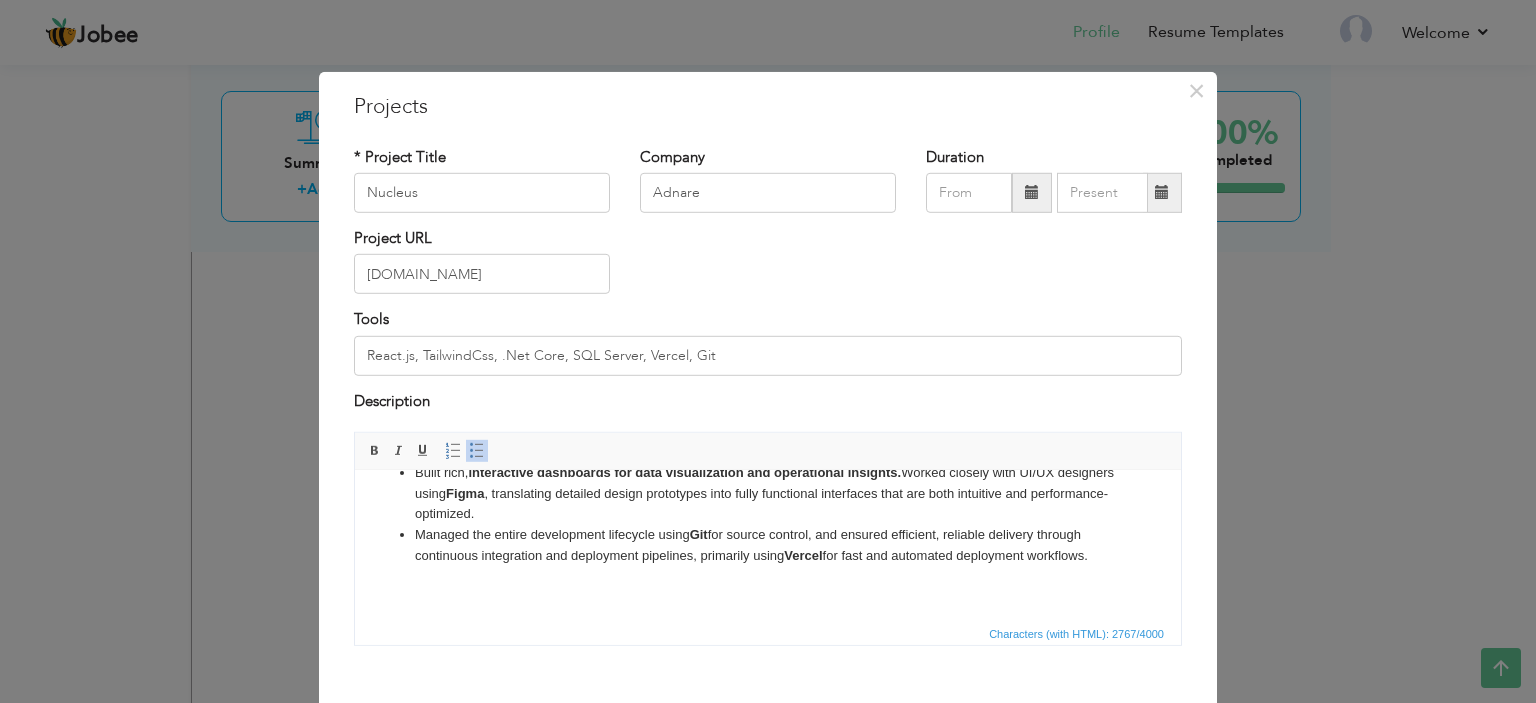 click on "Managed the entire development lifecycle using  Git  for source control, and ensured efficient, reliable delivery through continuous integration and deployment pipelines, primarily using  Vercel  for fast and automated deployment workflows." at bounding box center [768, 546] 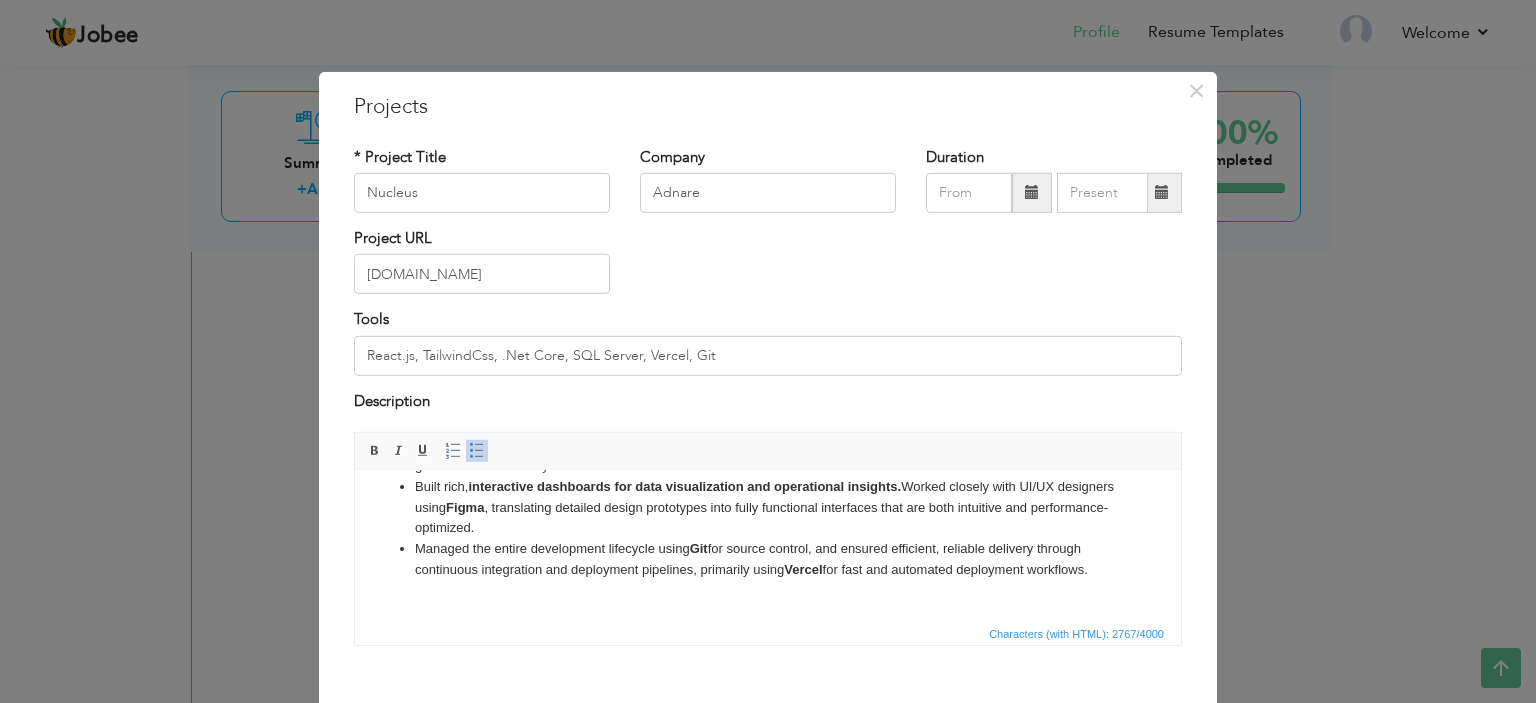 scroll, scrollTop: 498, scrollLeft: 0, axis: vertical 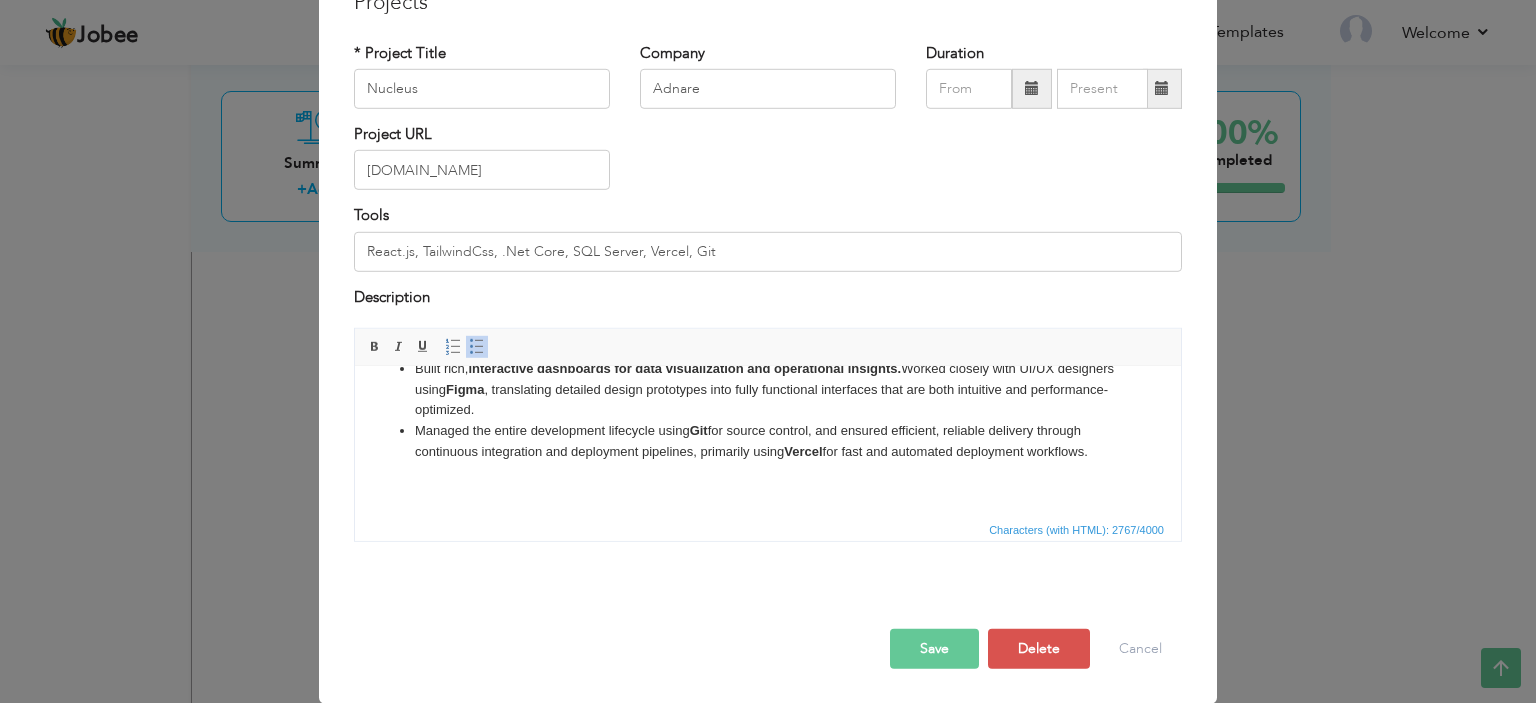 click on "Save" at bounding box center (934, 649) 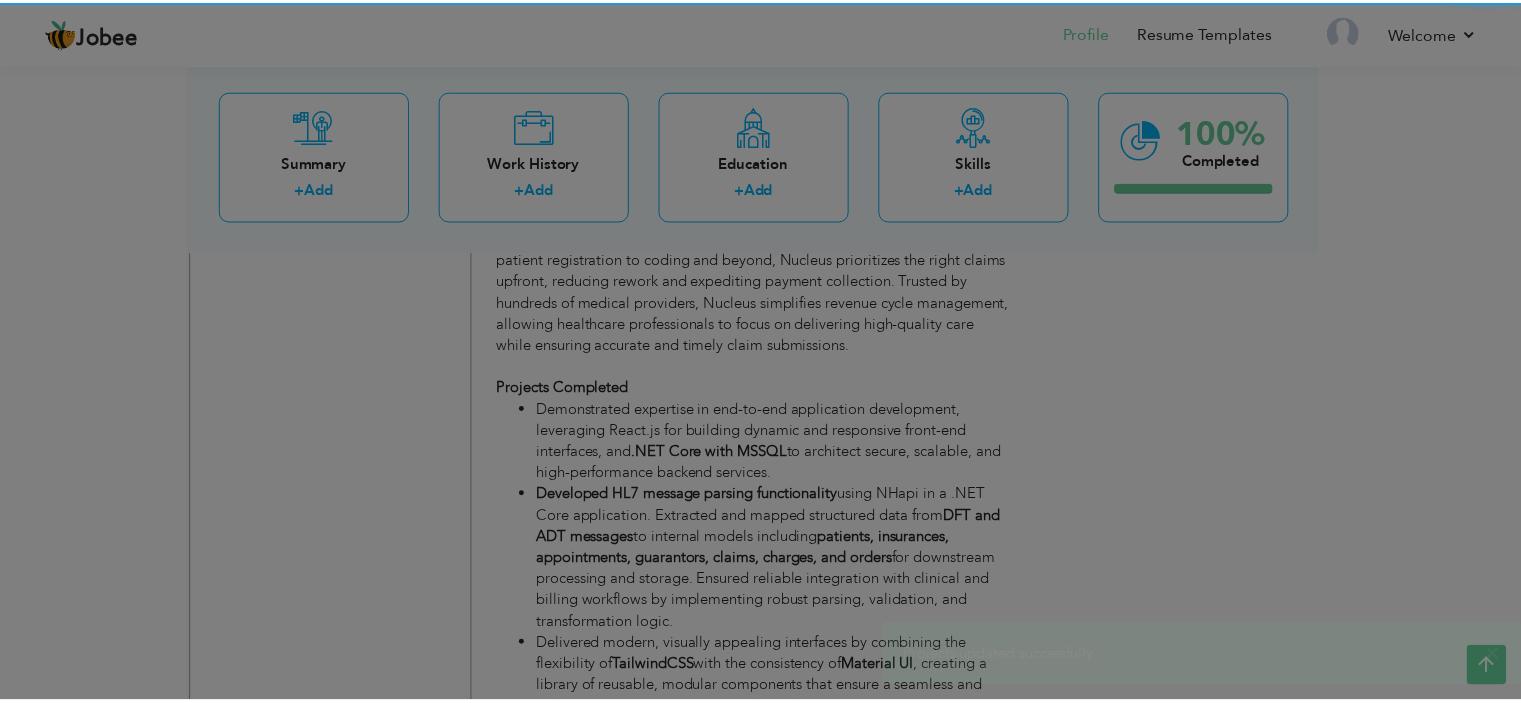 scroll, scrollTop: 0, scrollLeft: 0, axis: both 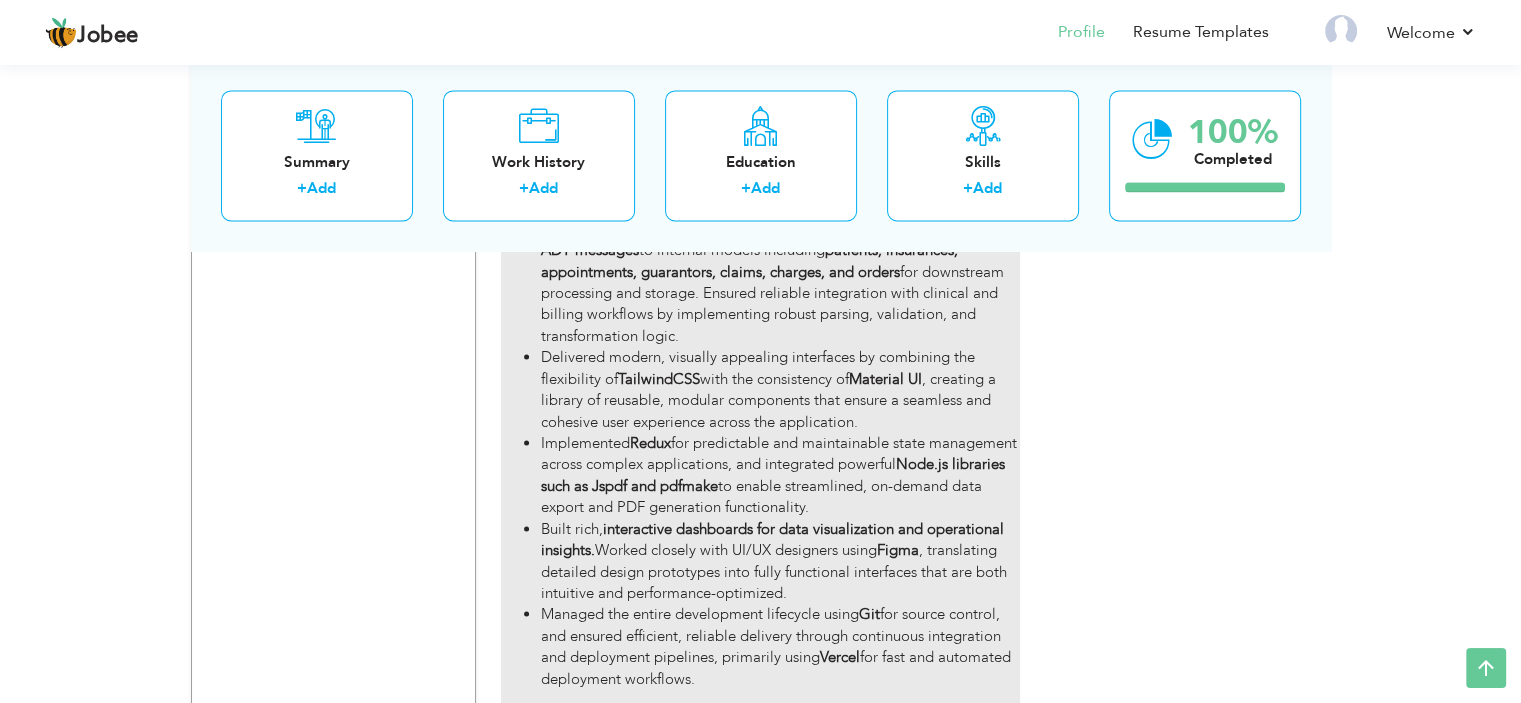 click on "Managed the entire development lifecycle using  Git  for source control, and ensured efficient, reliable delivery through continuous integration and deployment pipelines, primarily using  Vercel  for fast and automated deployment workflows." at bounding box center (780, 647) 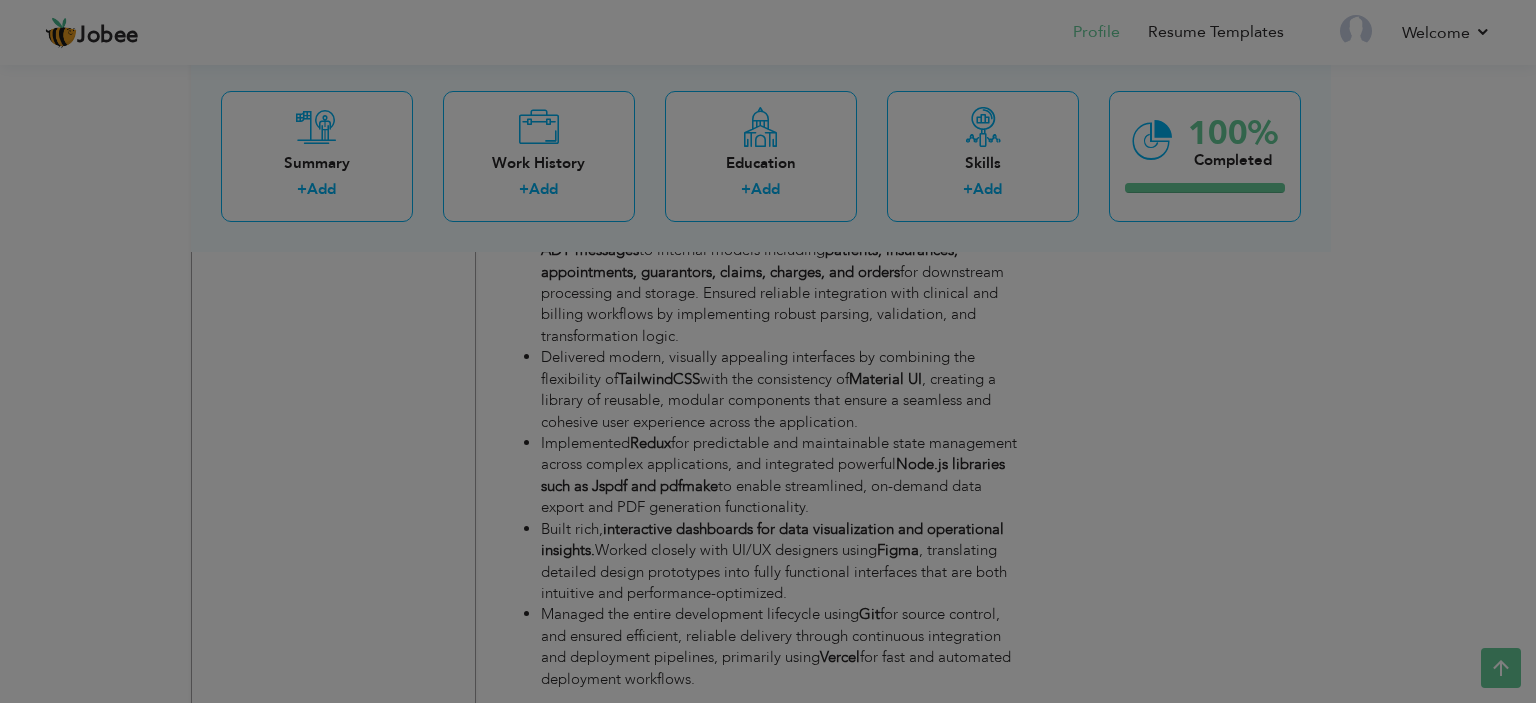 scroll, scrollTop: 0, scrollLeft: 0, axis: both 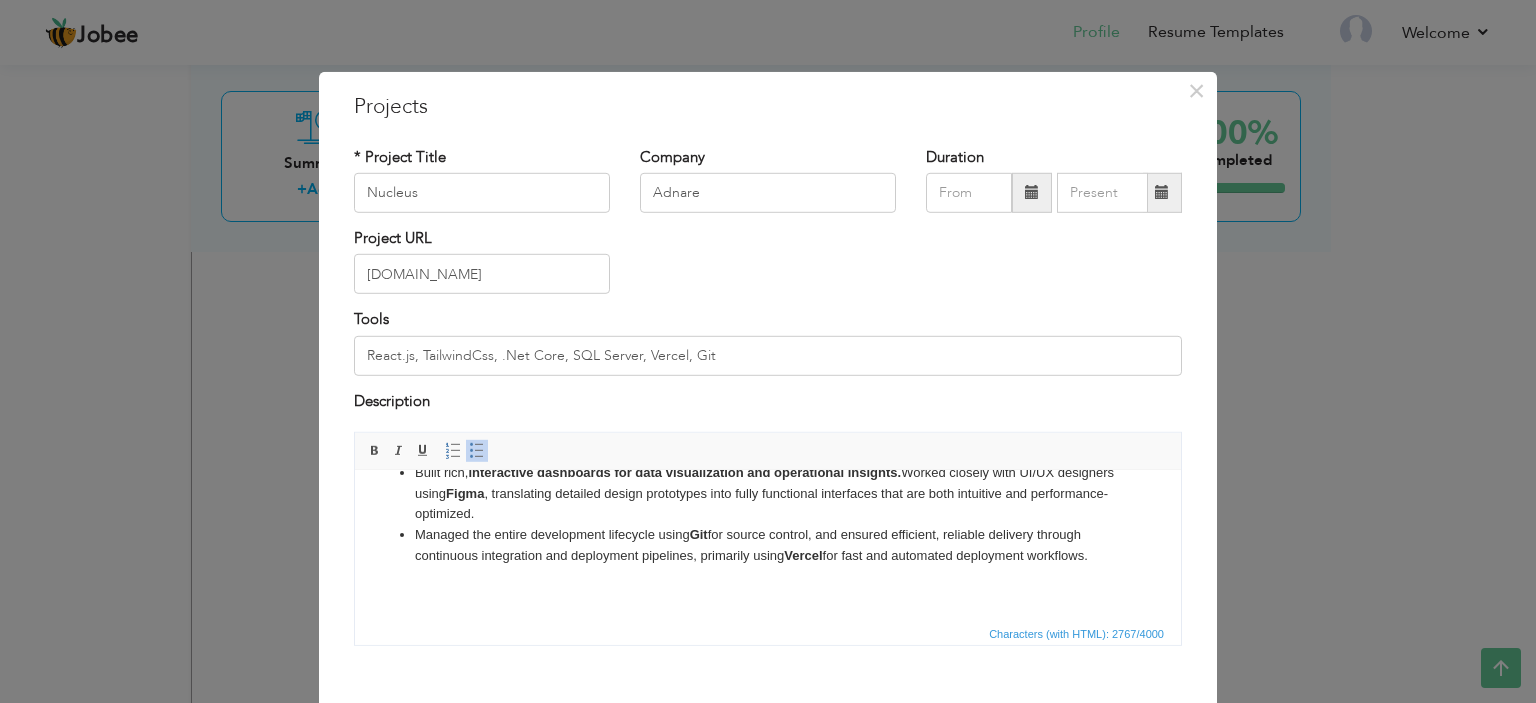 click on "Managed the entire development lifecycle using  Git  for source control, and ensured efficient, reliable delivery through continuous integration and deployment pipelines, primarily using  Vercel  for fast and automated deployment workflows." at bounding box center [768, 546] 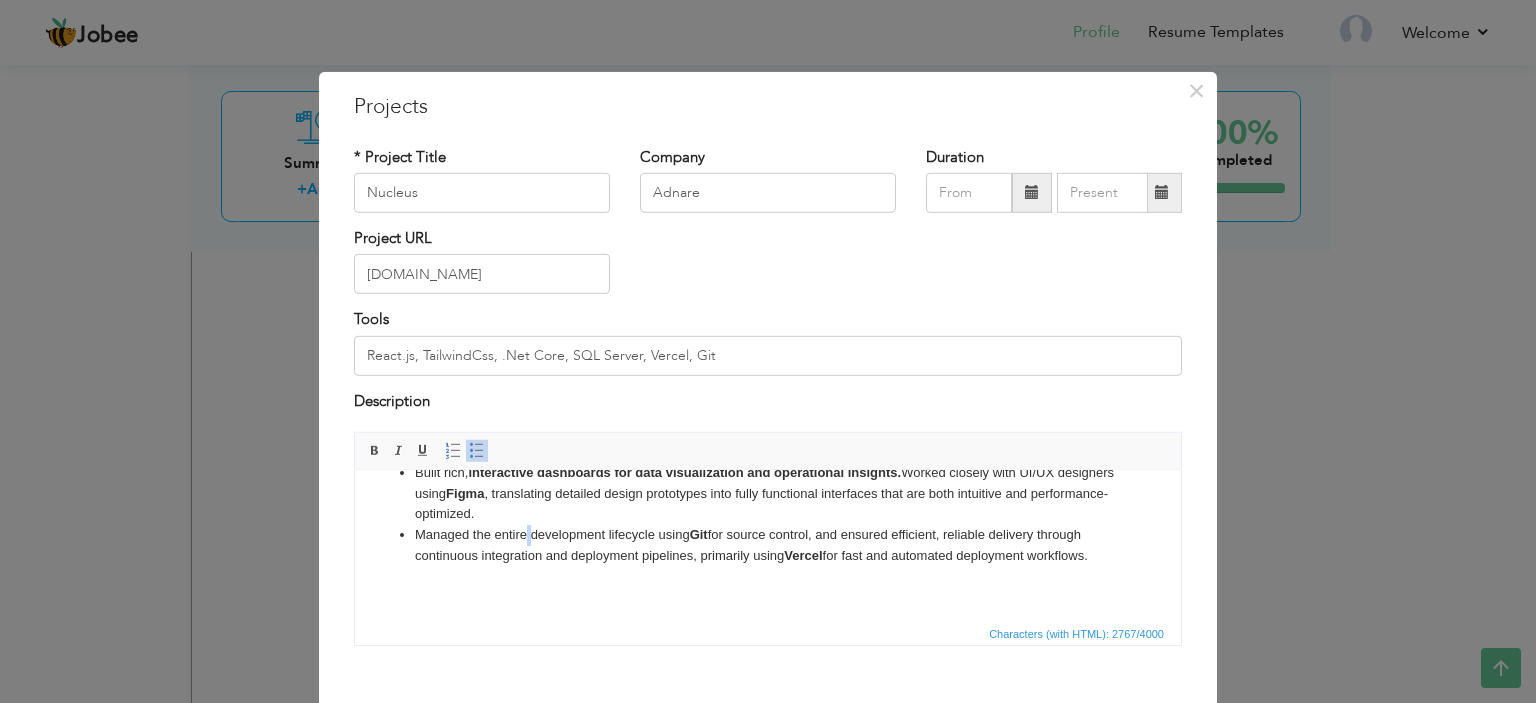 click on "Managed the entire development lifecycle using  Git  for source control, and ensured efficient, reliable delivery through continuous integration and deployment pipelines, primarily using  Vercel  for fast and automated deployment workflows." at bounding box center (768, 546) 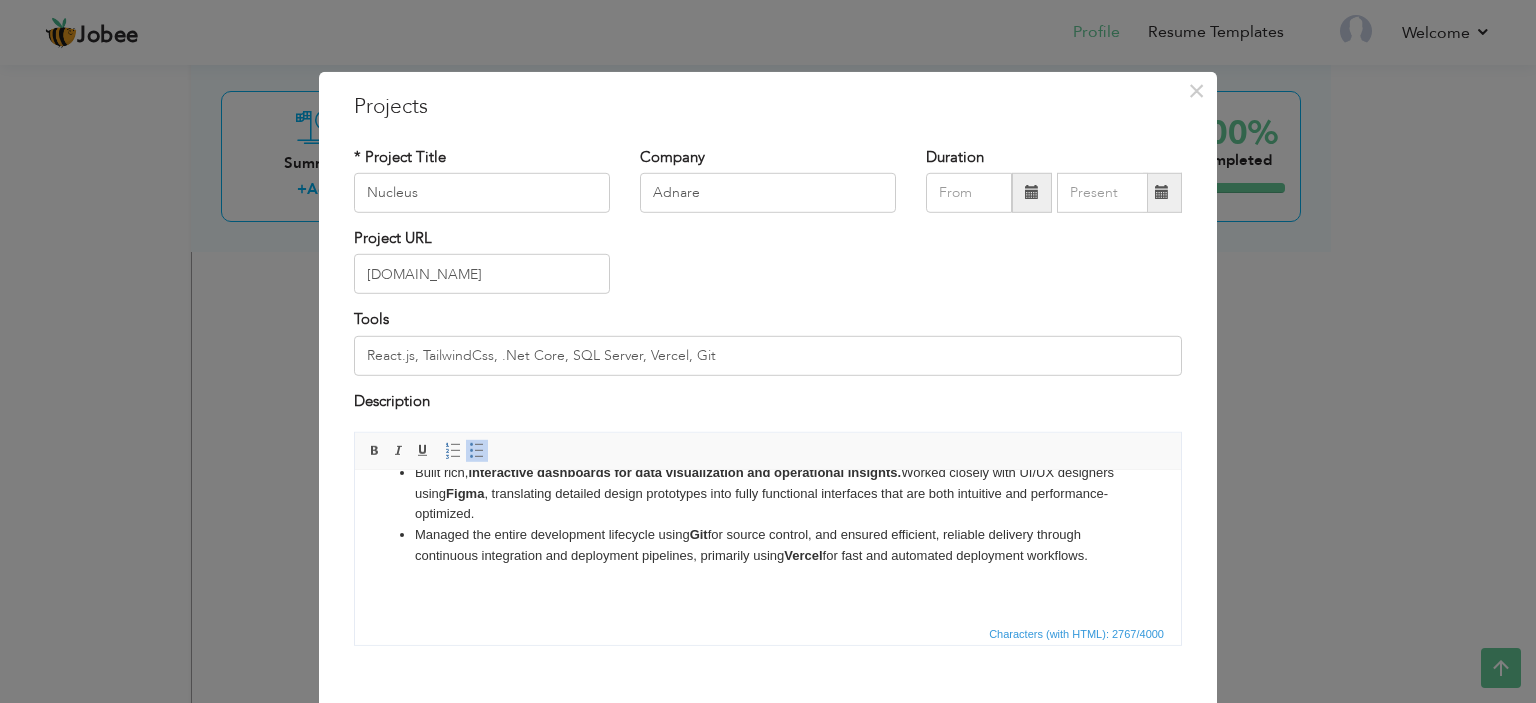 click on "Managed the entire development lifecycle using  Git  for source control, and ensured efficient, reliable delivery through continuous integration and deployment pipelines, primarily using  Vercel  for fast and automated deployment workflows." at bounding box center (768, 546) 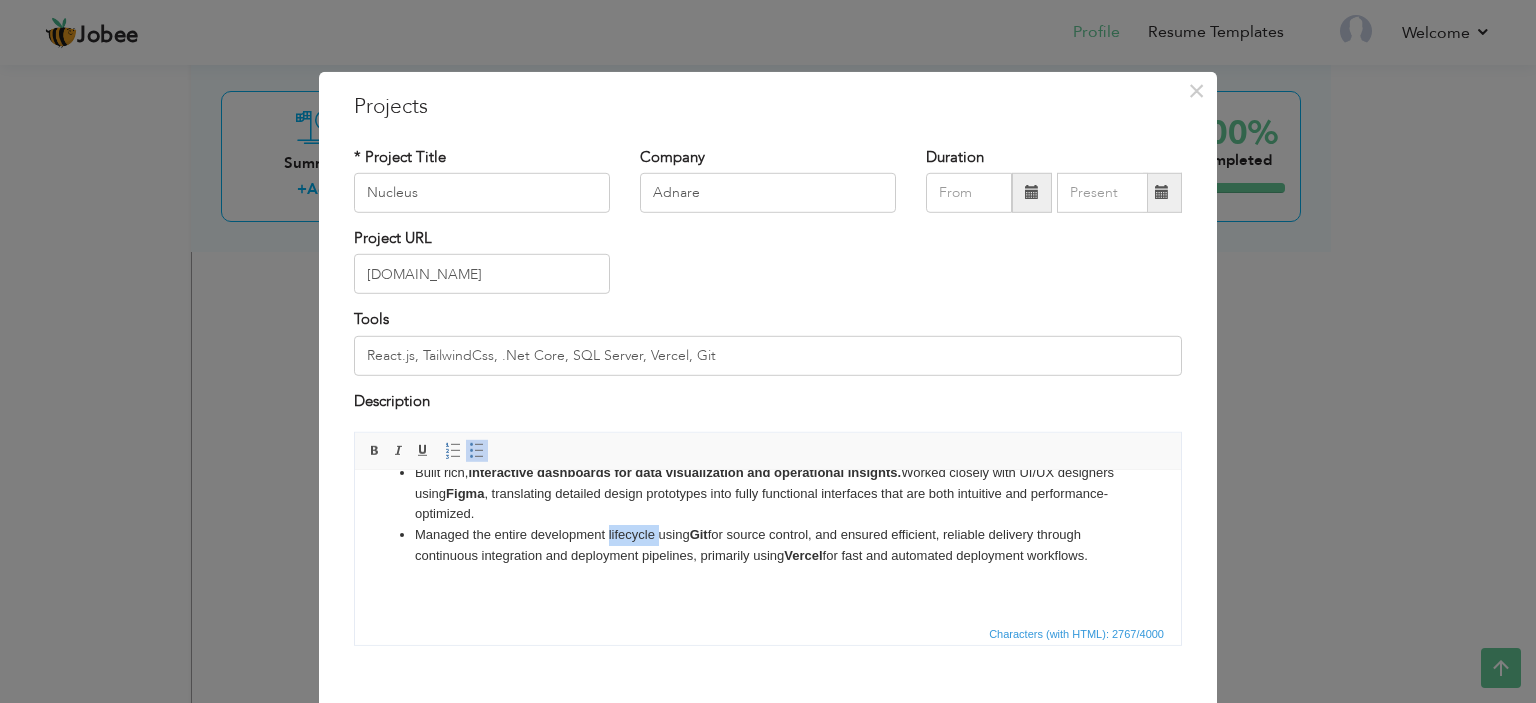 click on "Managed the entire development lifecycle using  Git  for source control, and ensured efficient, reliable delivery through continuous integration and deployment pipelines, primarily using  Vercel  for fast and automated deployment workflows." at bounding box center [768, 546] 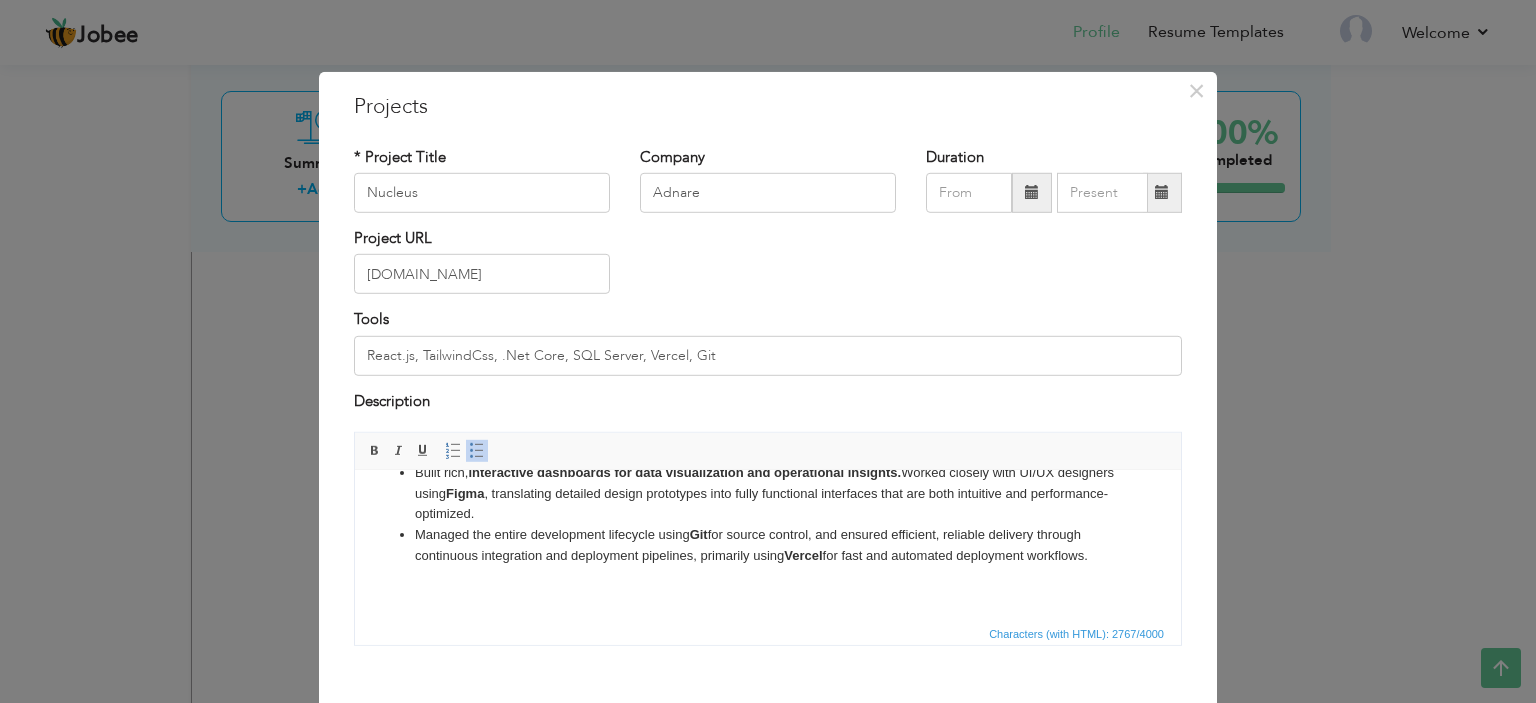click on "Git" at bounding box center [699, 534] 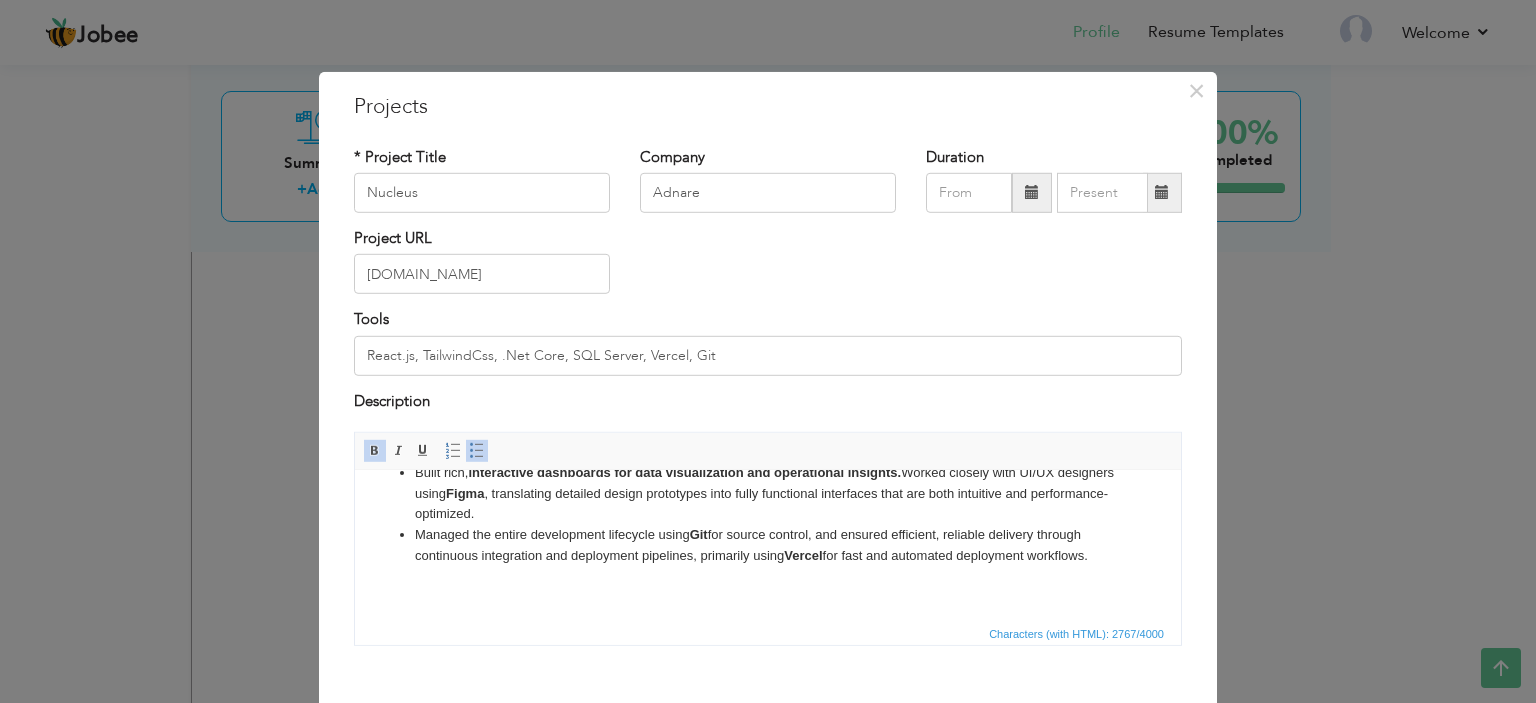 click on "Git" at bounding box center [699, 534] 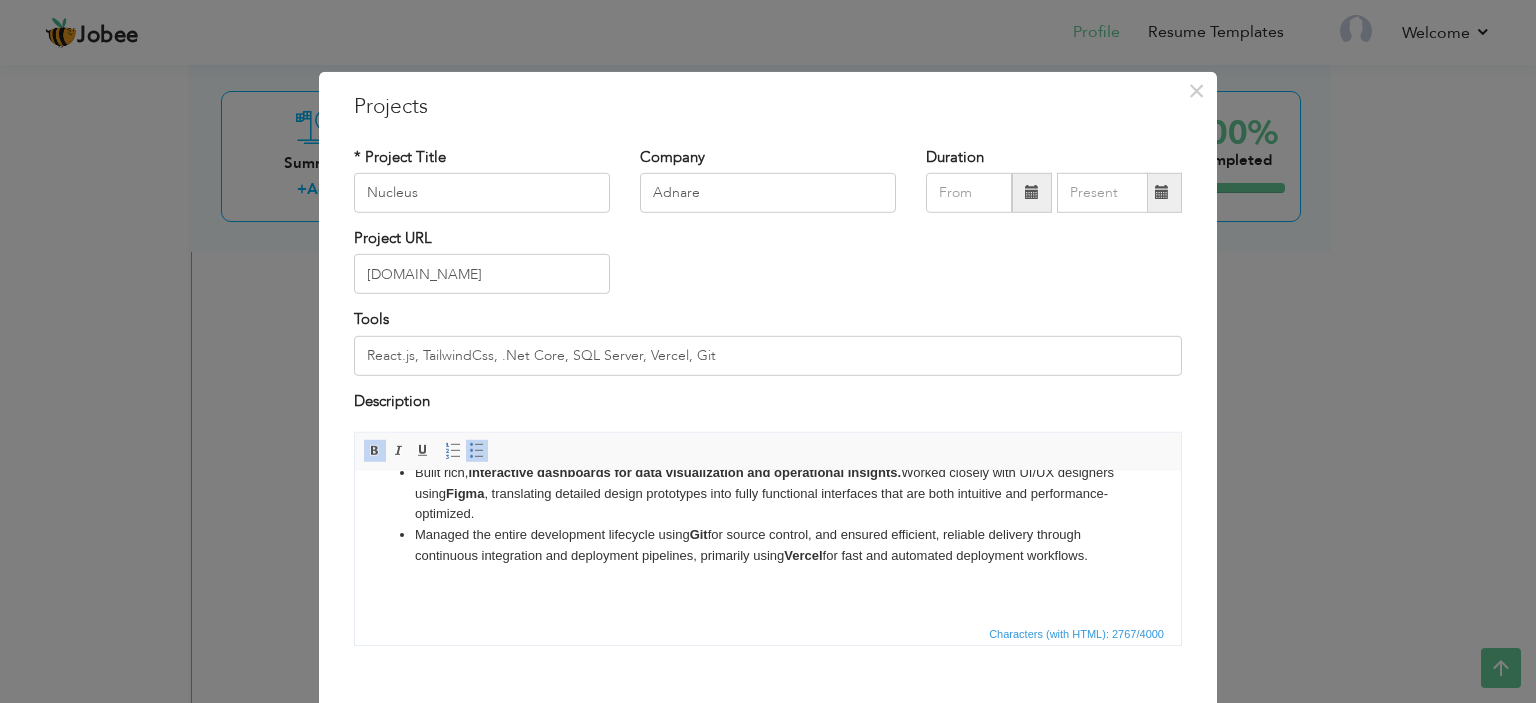click on "Managed the entire development lifecycle using  Git  for source control, and ensured efficient, reliable delivery through continuous integration and deployment pipelines, primarily using  Vercel  for fast and automated deployment workflows." at bounding box center [768, 546] 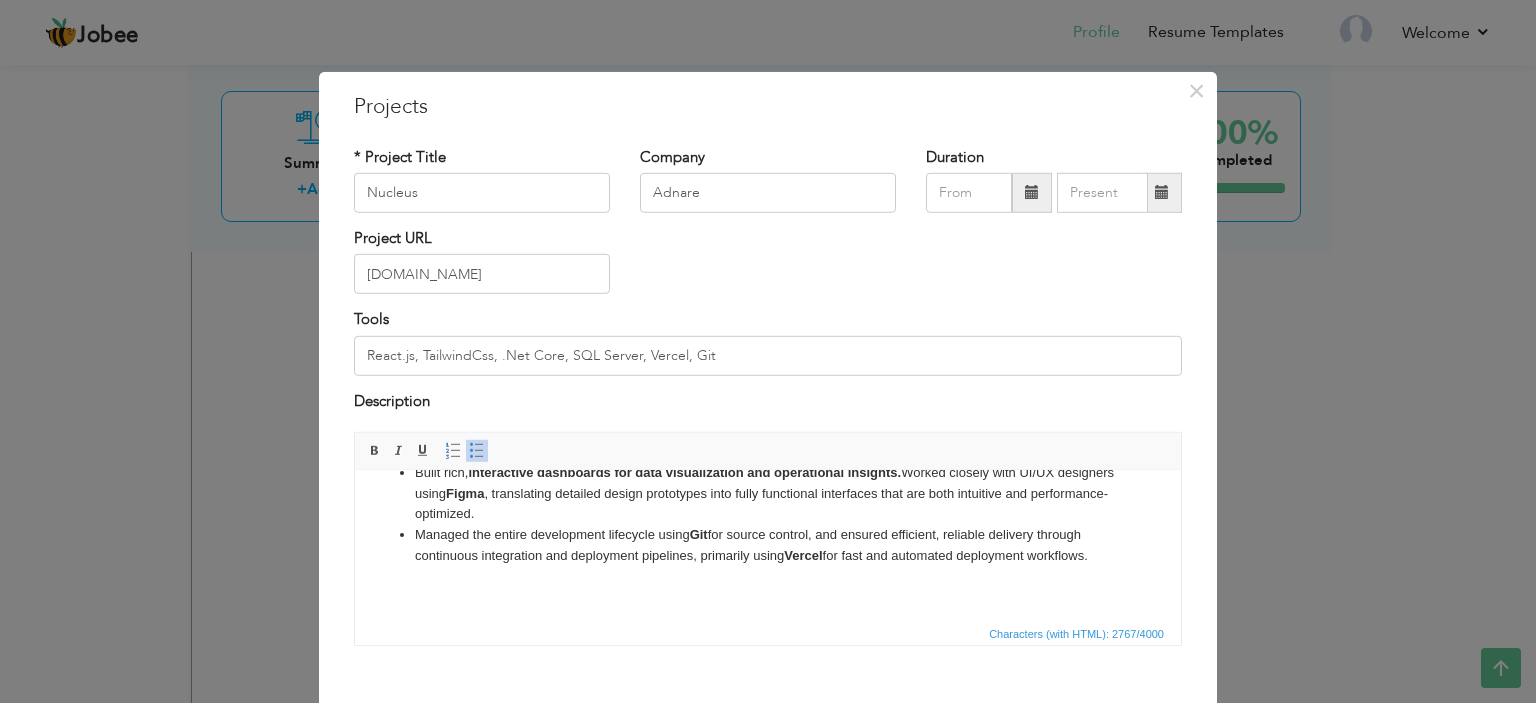 click on "Managed the entire development lifecycle using  Git  for source control, and ensured efficient, reliable delivery through continuous integration and deployment pipelines, primarily using  Vercel  for fast and automated deployment workflows." at bounding box center (768, 546) 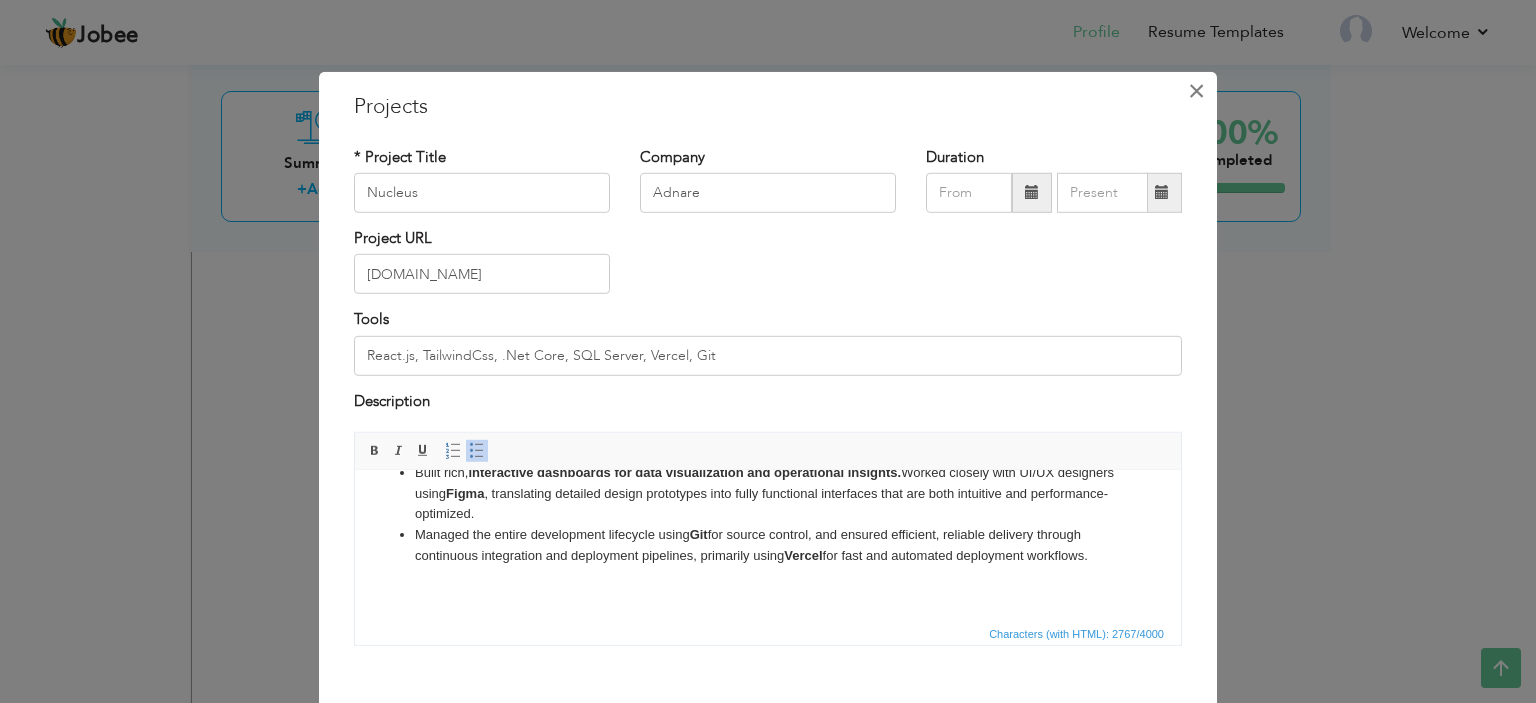 click on "×" at bounding box center [1196, 90] 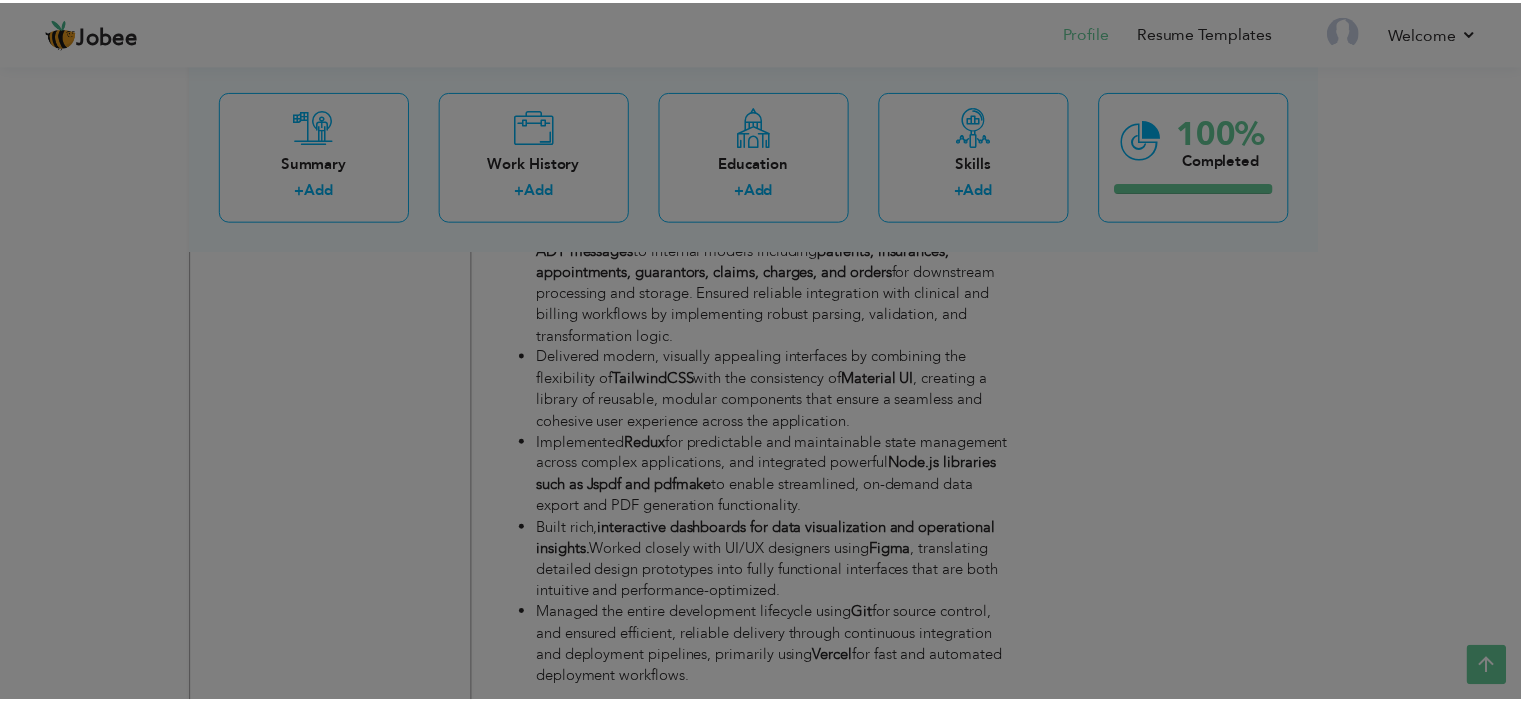 scroll, scrollTop: 0, scrollLeft: 0, axis: both 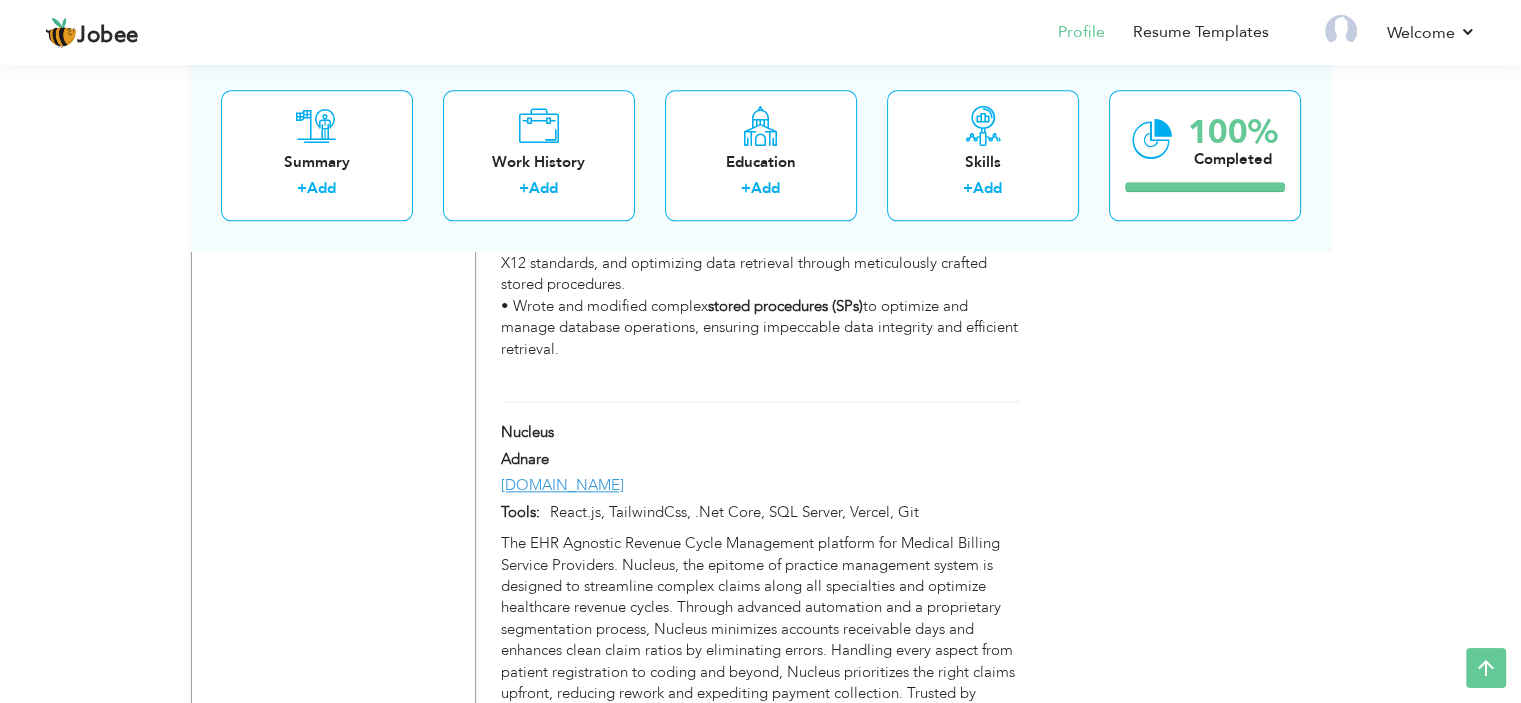 click on "[DOMAIN_NAME]" at bounding box center (760, 488) 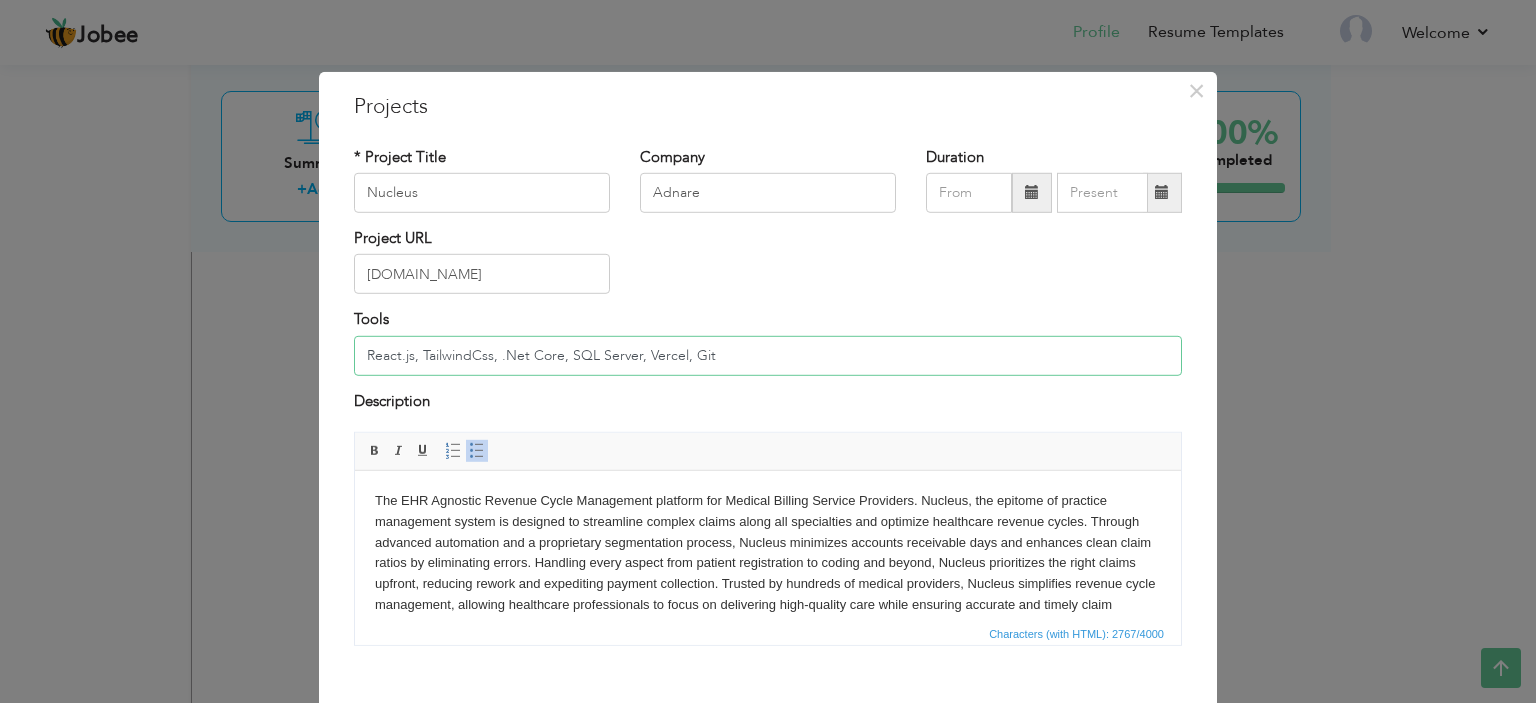click on "React.js, TailwindCss, .Net Core, SQL Server, Vercel, Git" at bounding box center [768, 356] 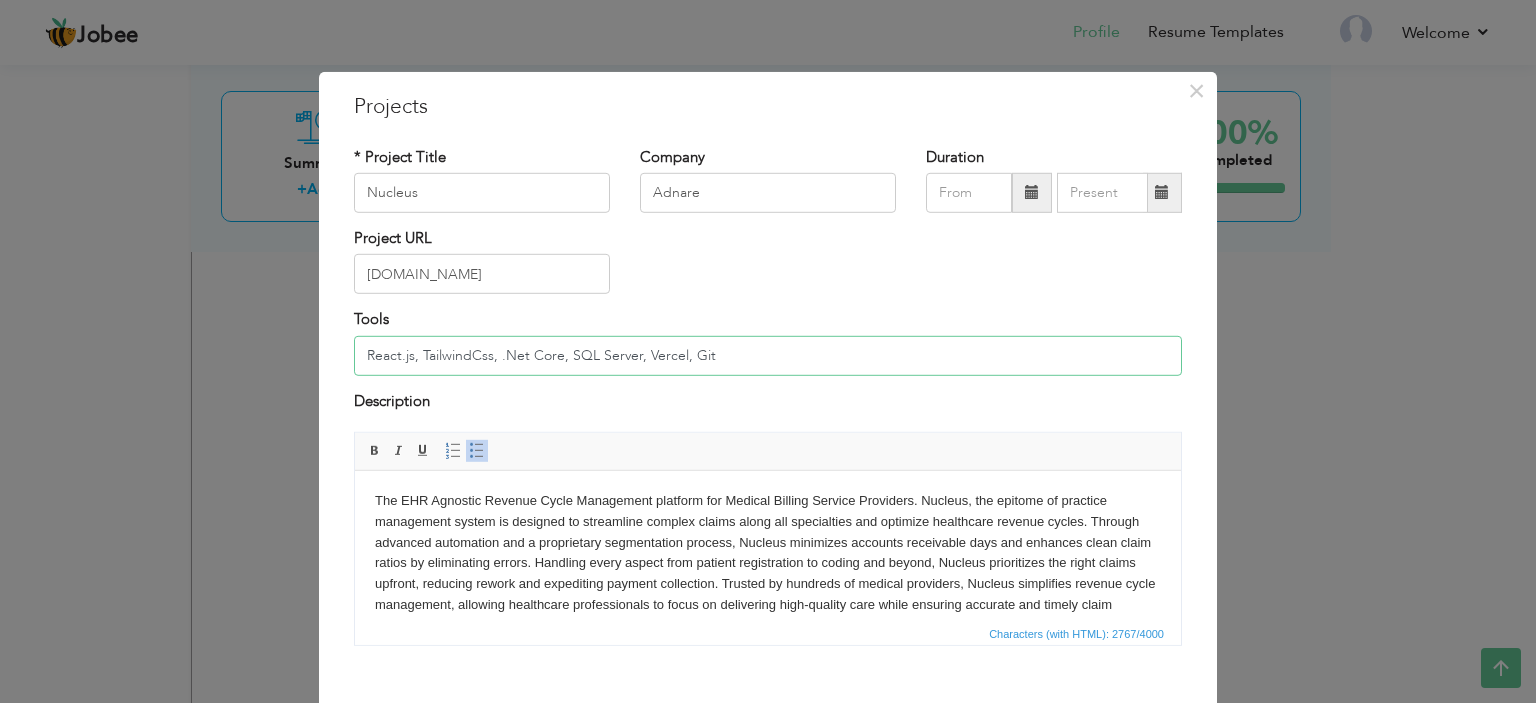 click on "React.js, TailwindCss, .Net Core, SQL Server, Vercel, Git" at bounding box center (768, 356) 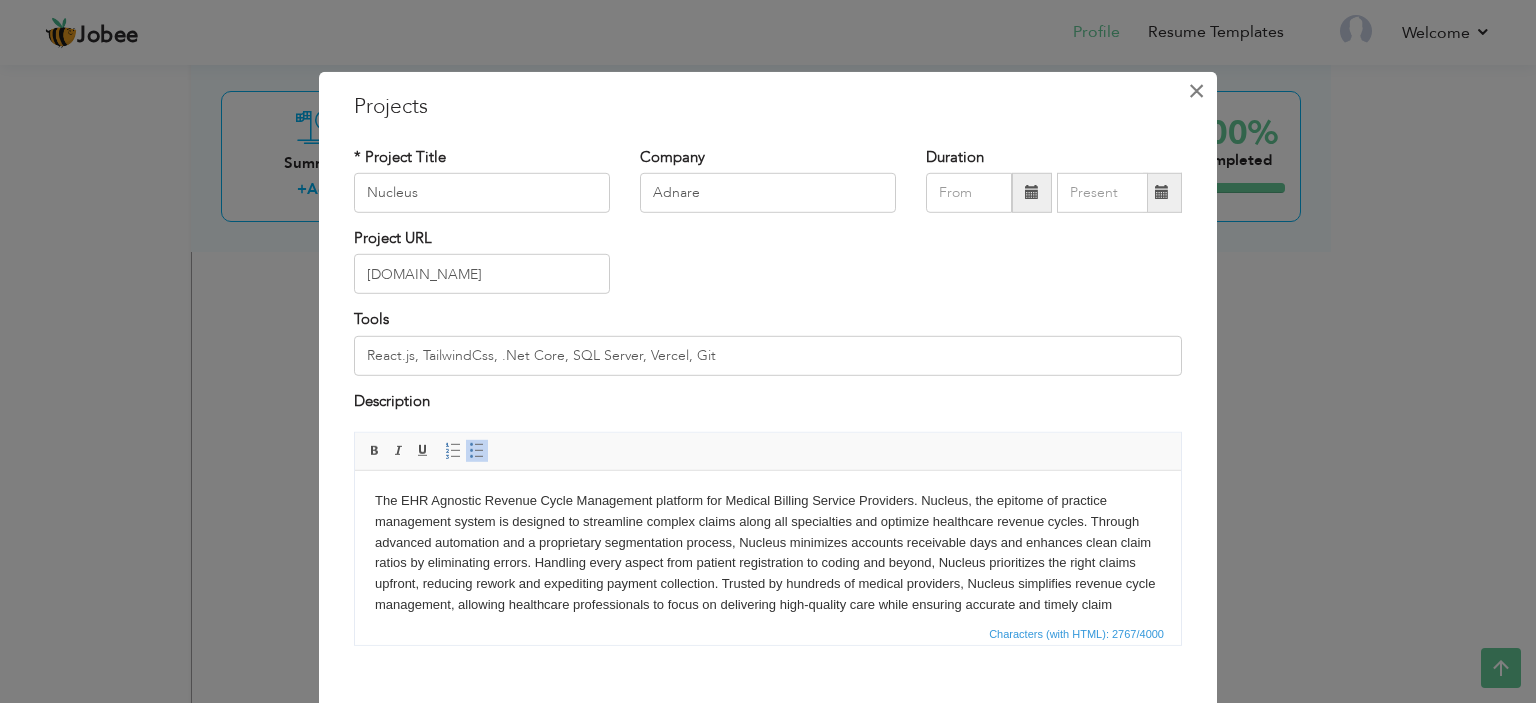 click on "×" at bounding box center [1196, 90] 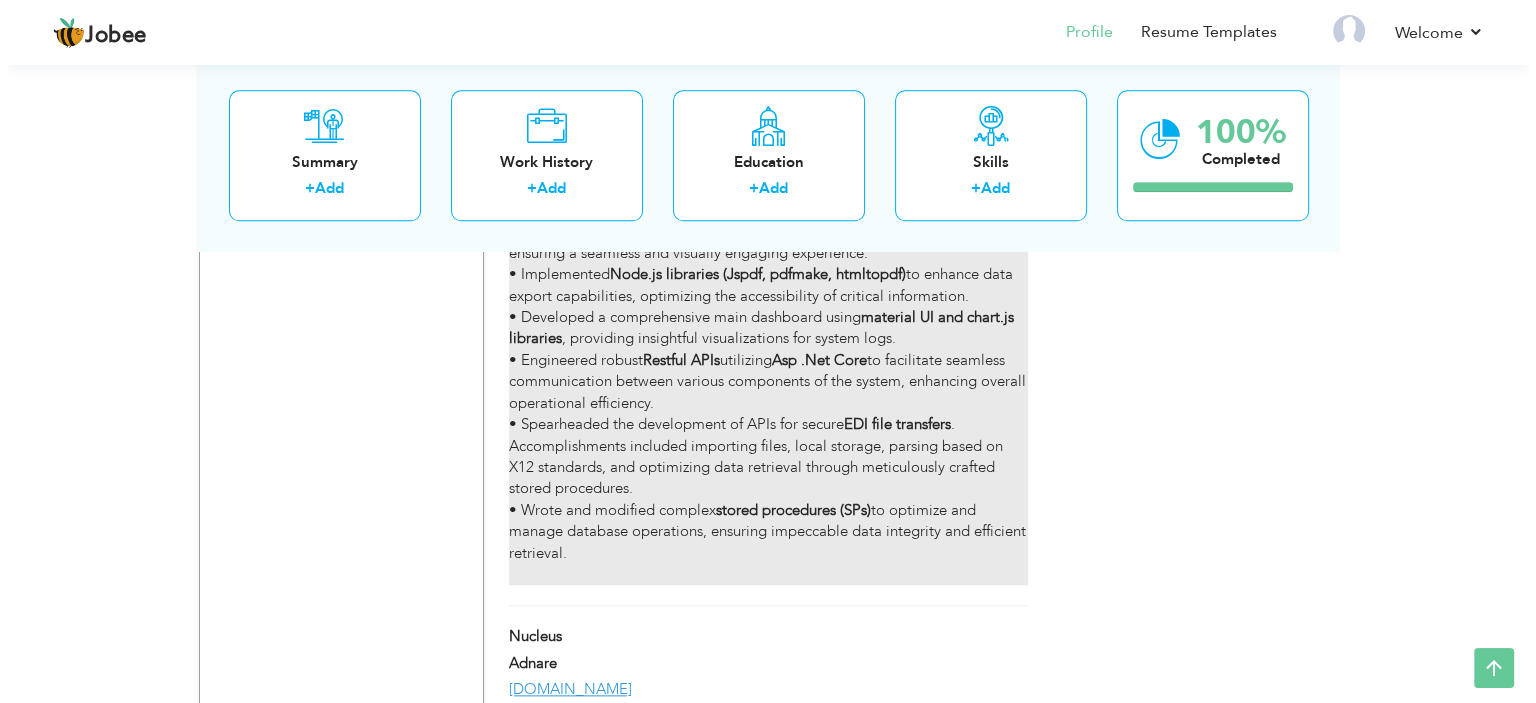 scroll, scrollTop: 1988, scrollLeft: 0, axis: vertical 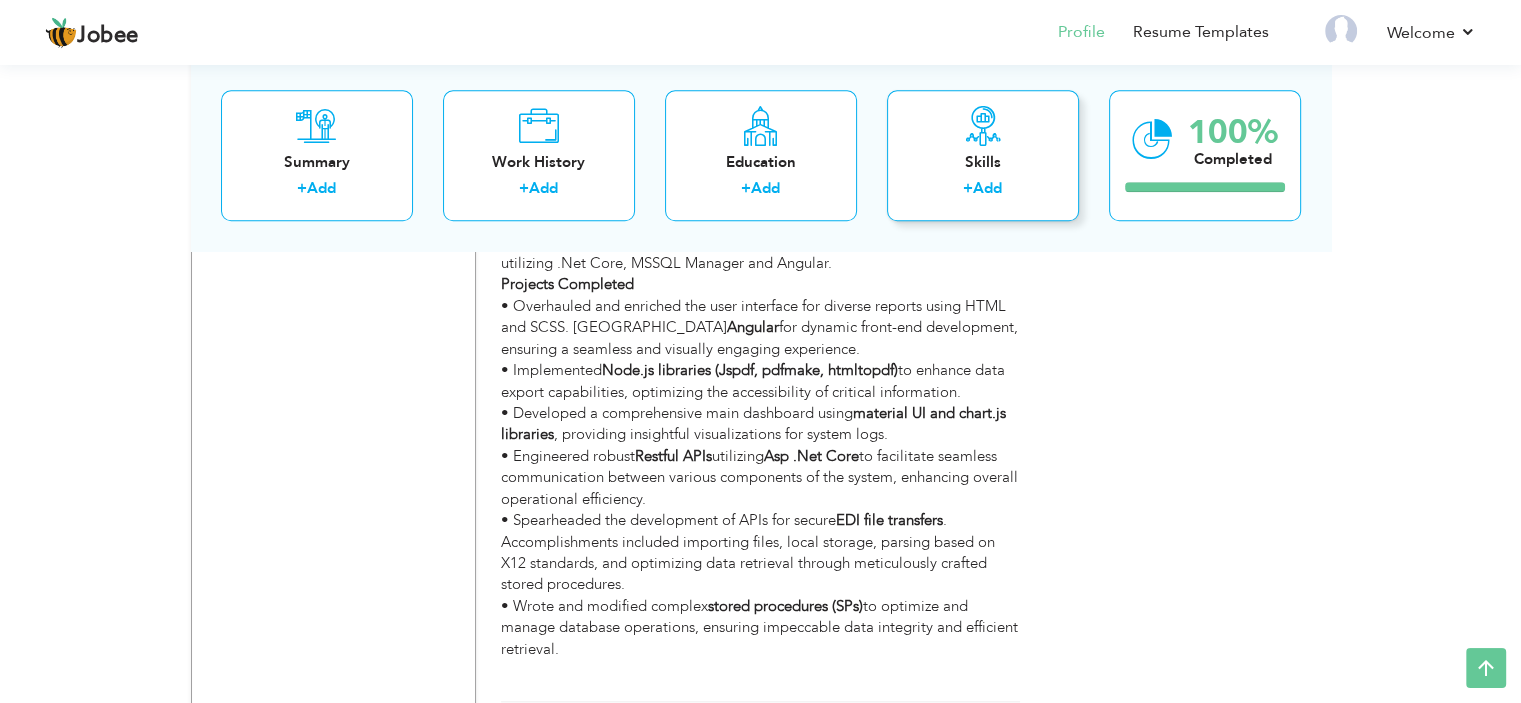 click on "Add" at bounding box center [987, 189] 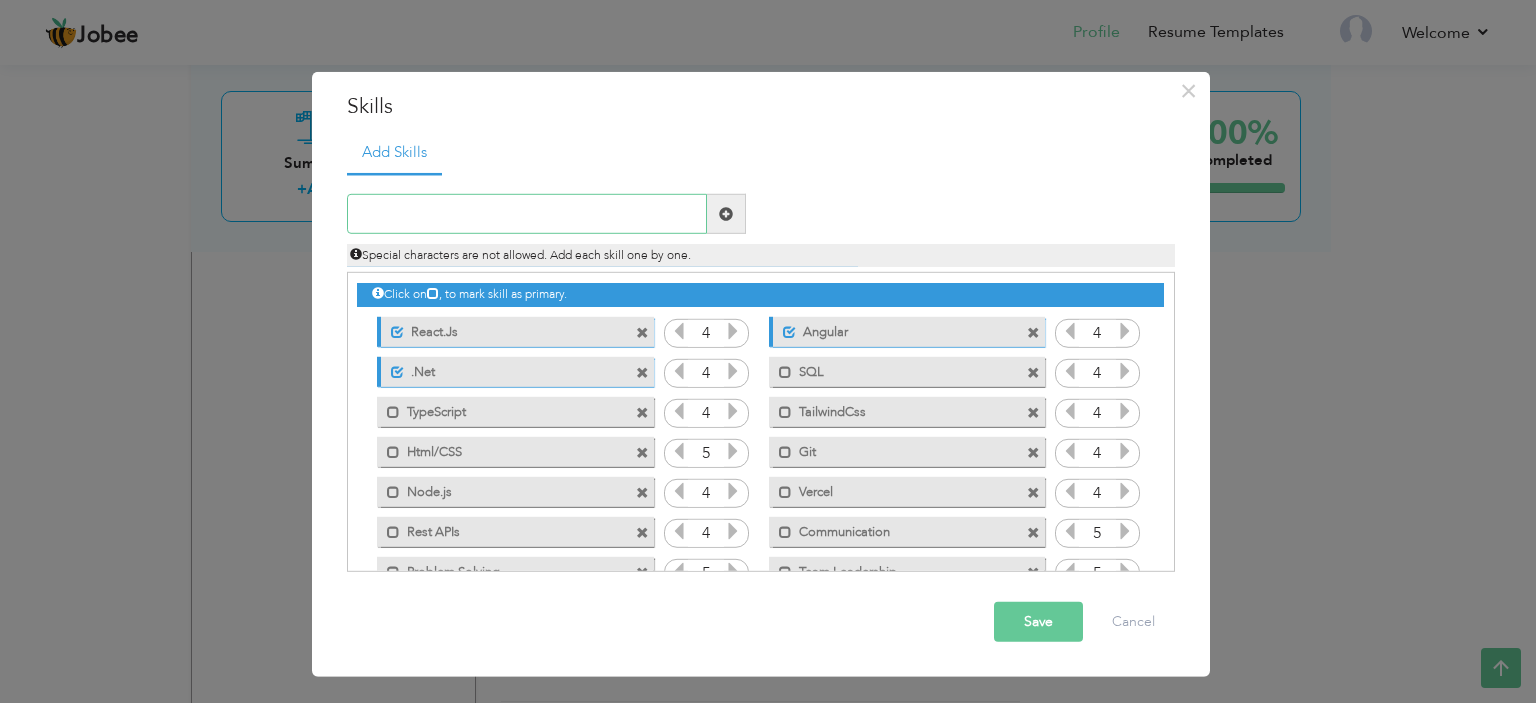 scroll, scrollTop: 44, scrollLeft: 0, axis: vertical 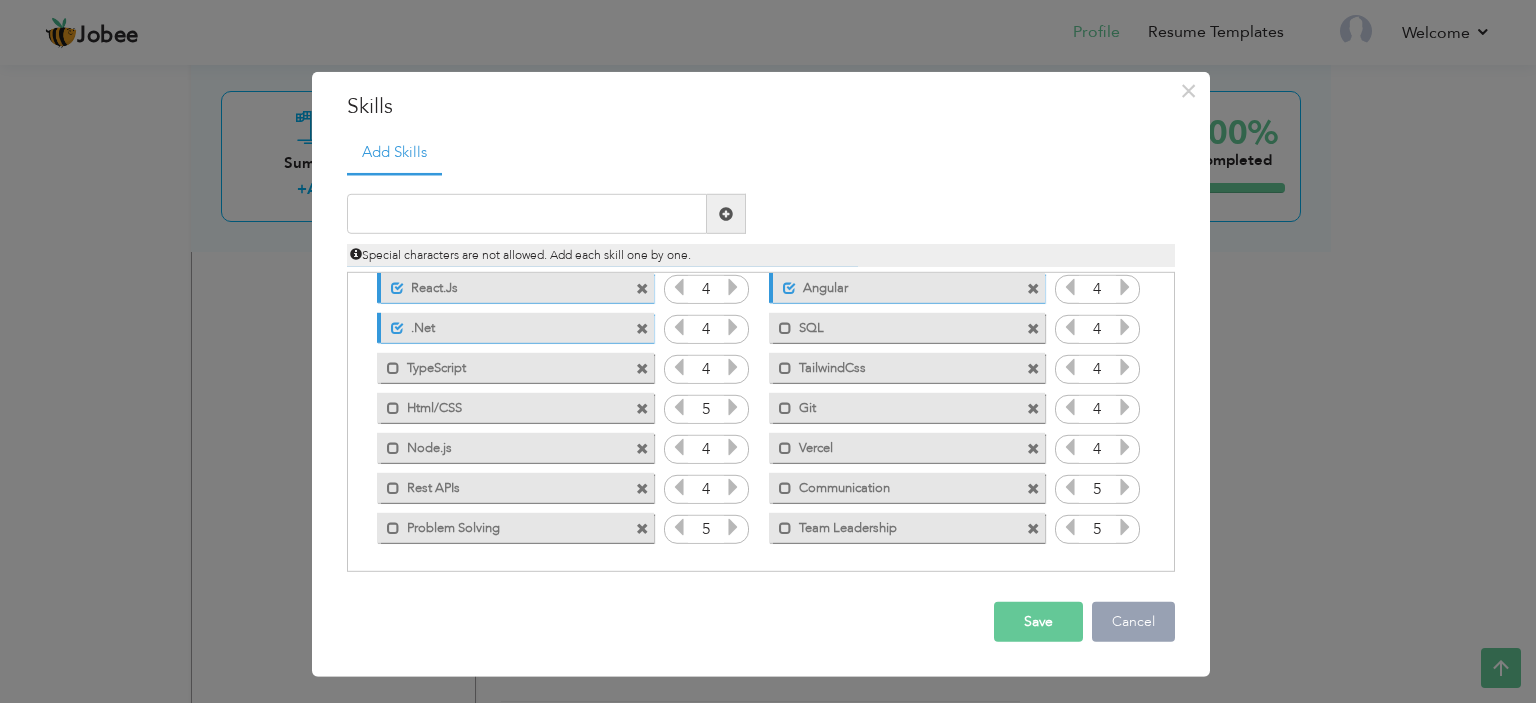click on "Cancel" at bounding box center (1133, 622) 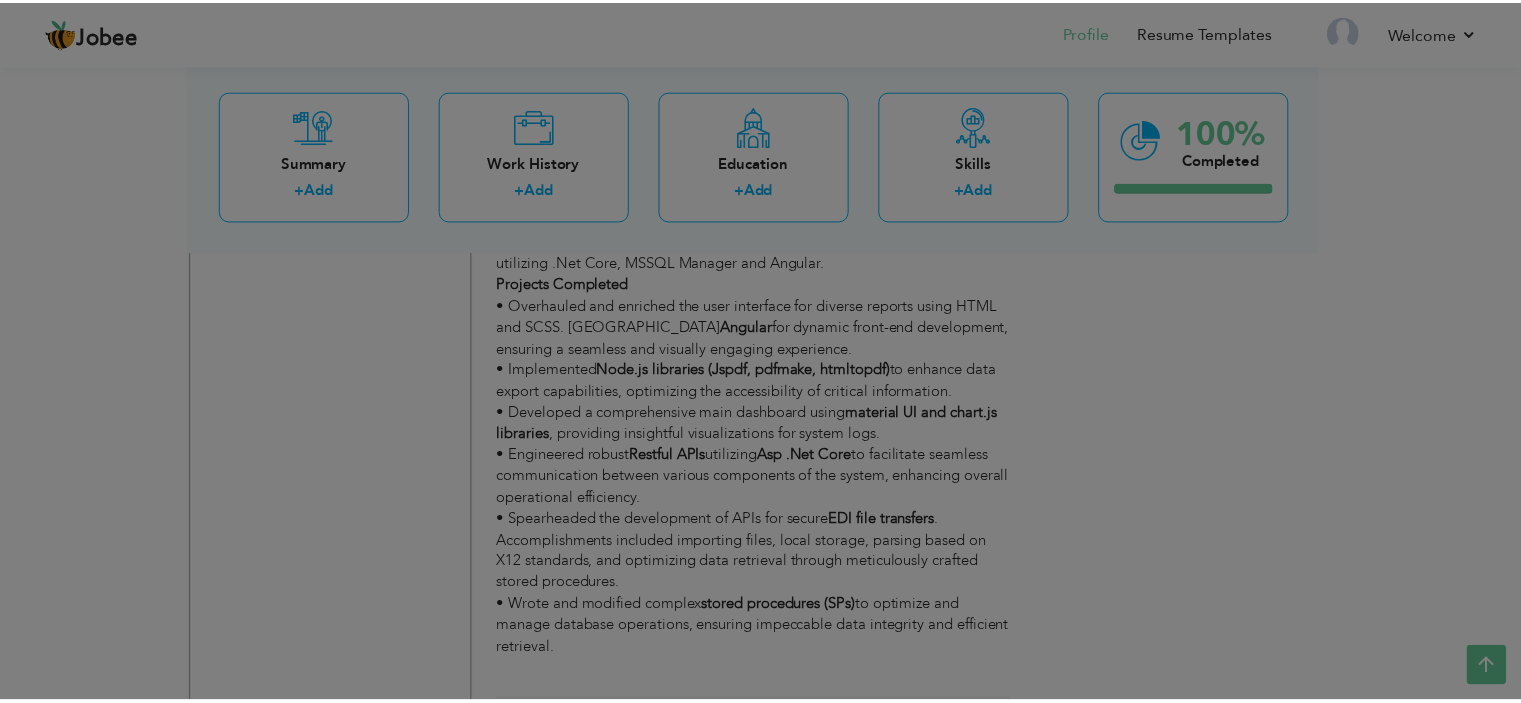 scroll, scrollTop: 0, scrollLeft: 0, axis: both 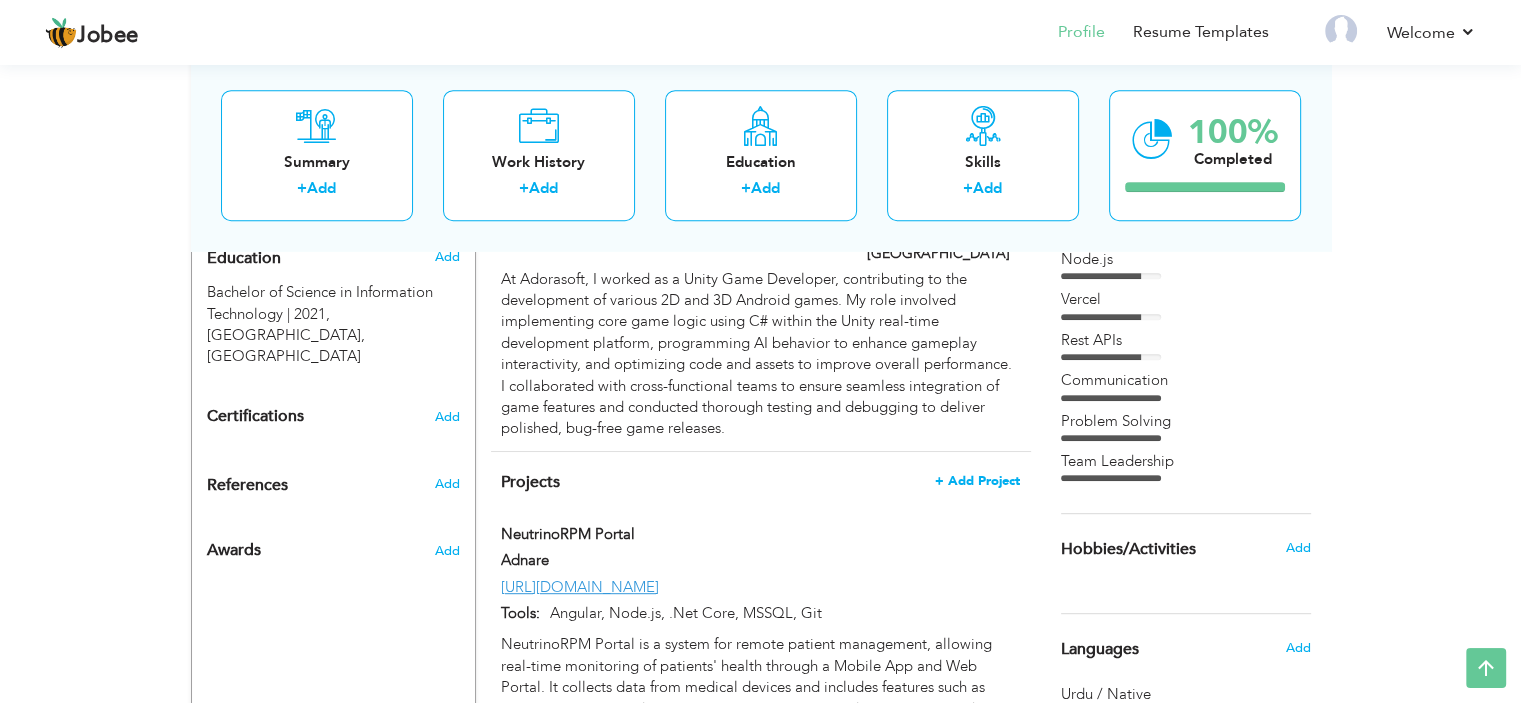 click on "+ Add Project" at bounding box center (977, 481) 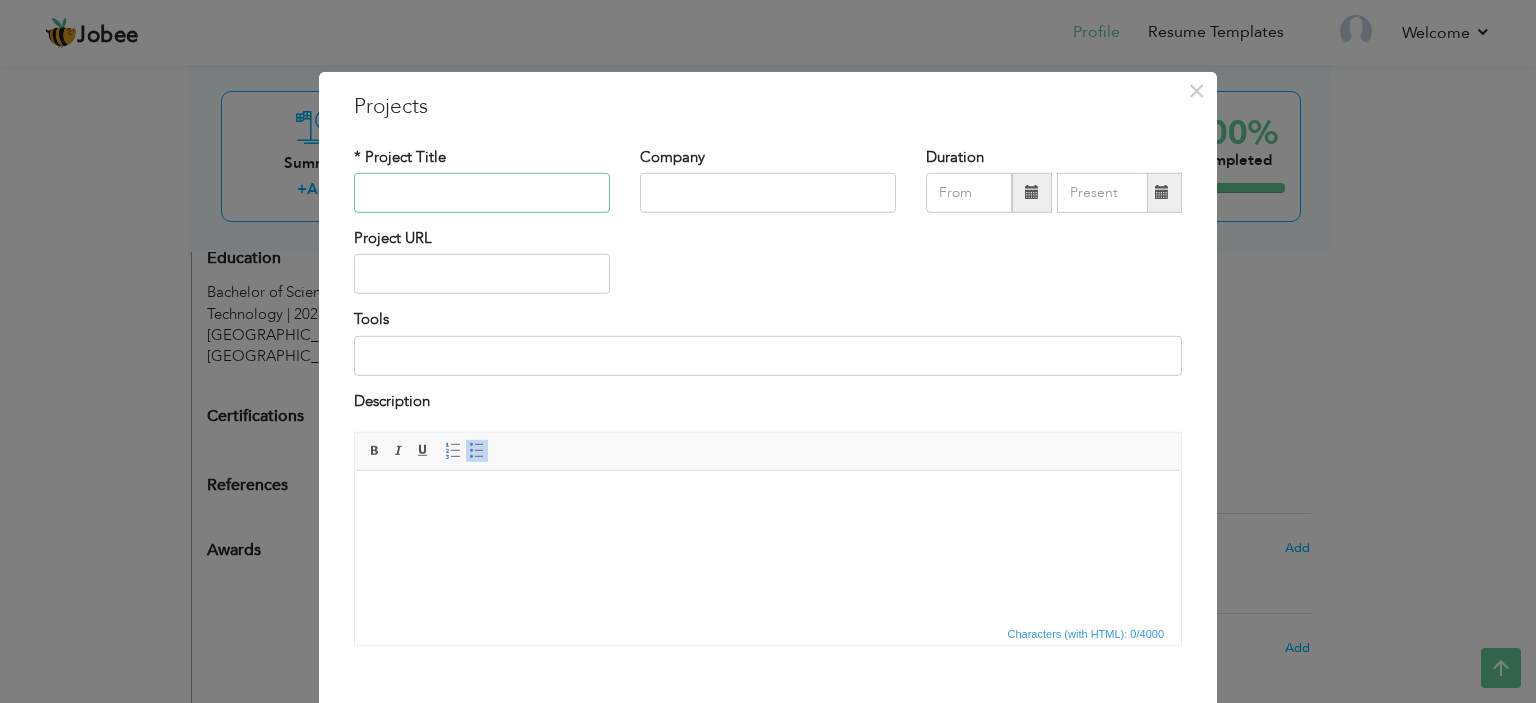 click at bounding box center (482, 193) 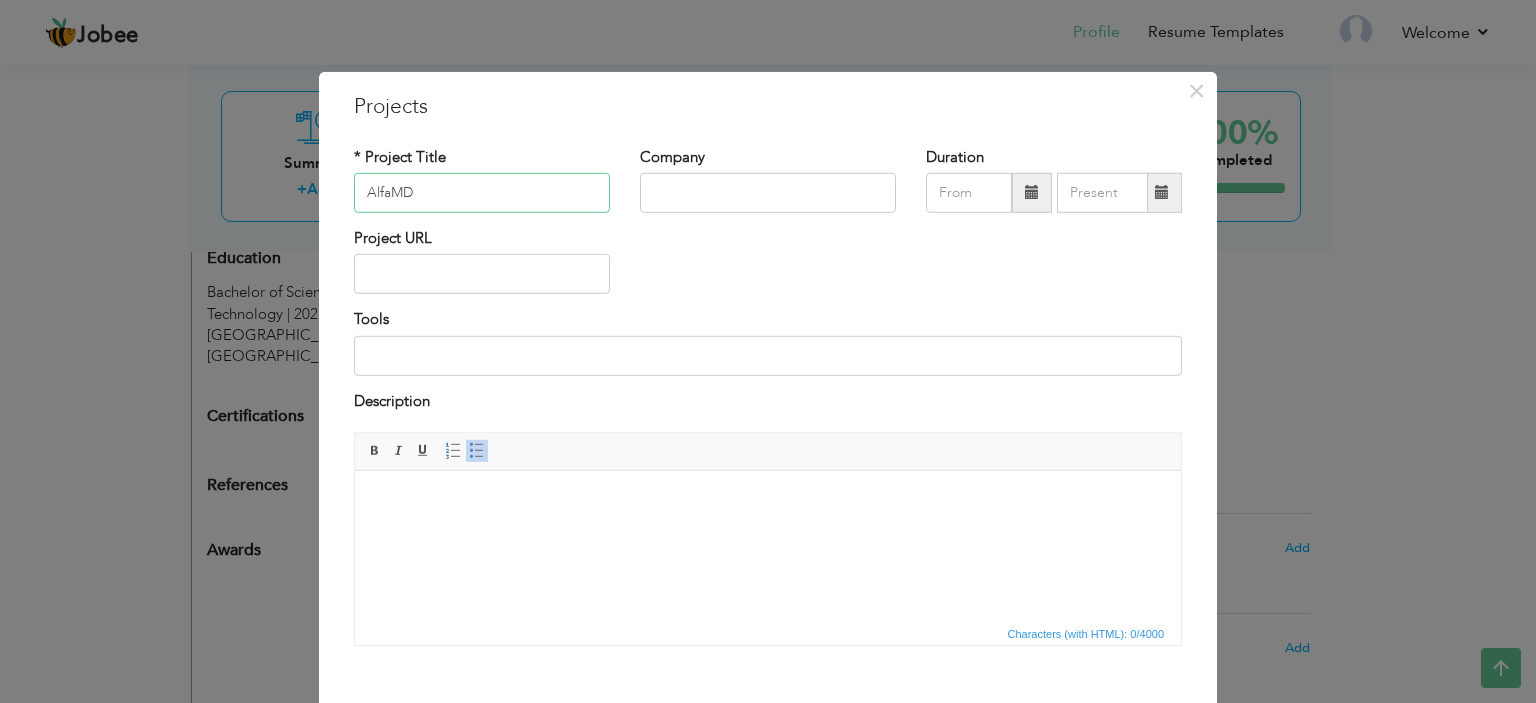 type on "AlfaMD" 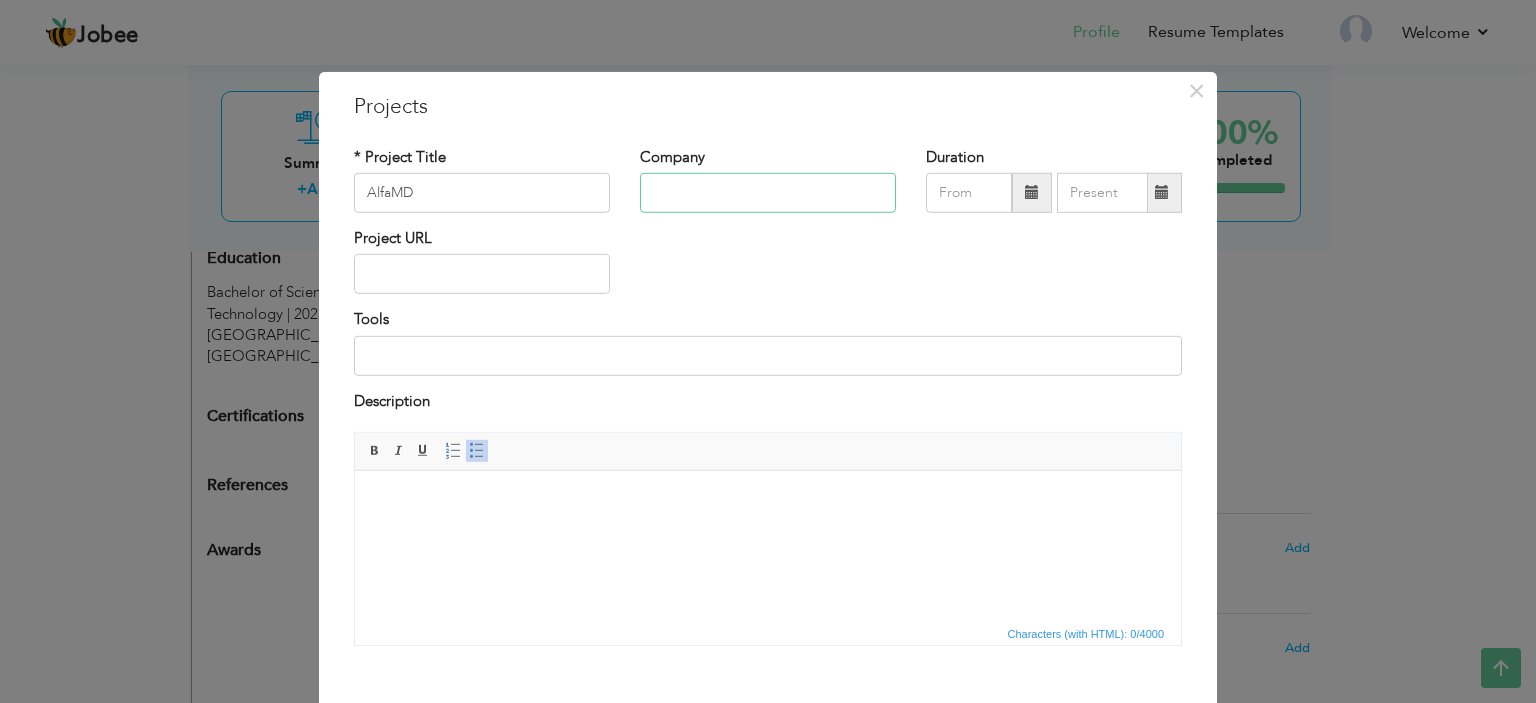 click at bounding box center [768, 193] 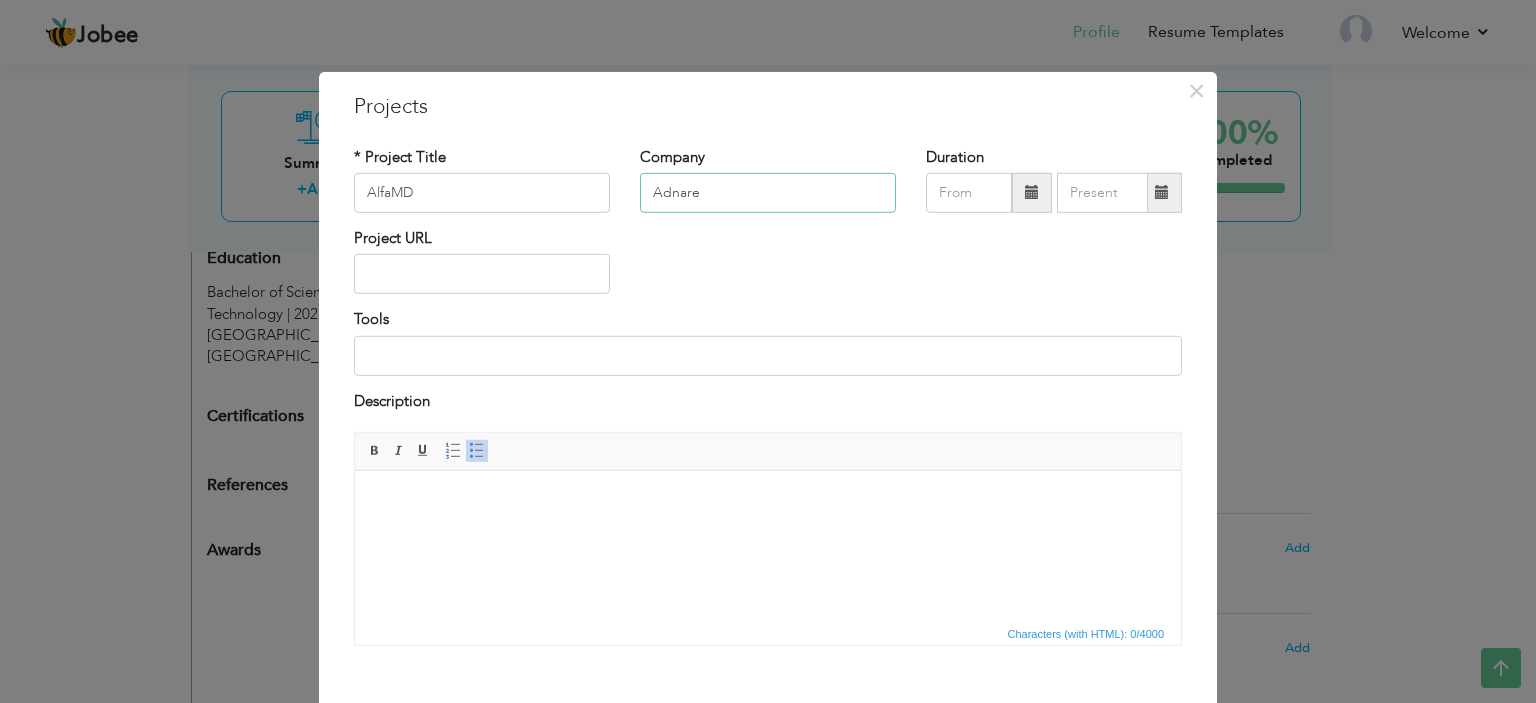 type on "Adnare" 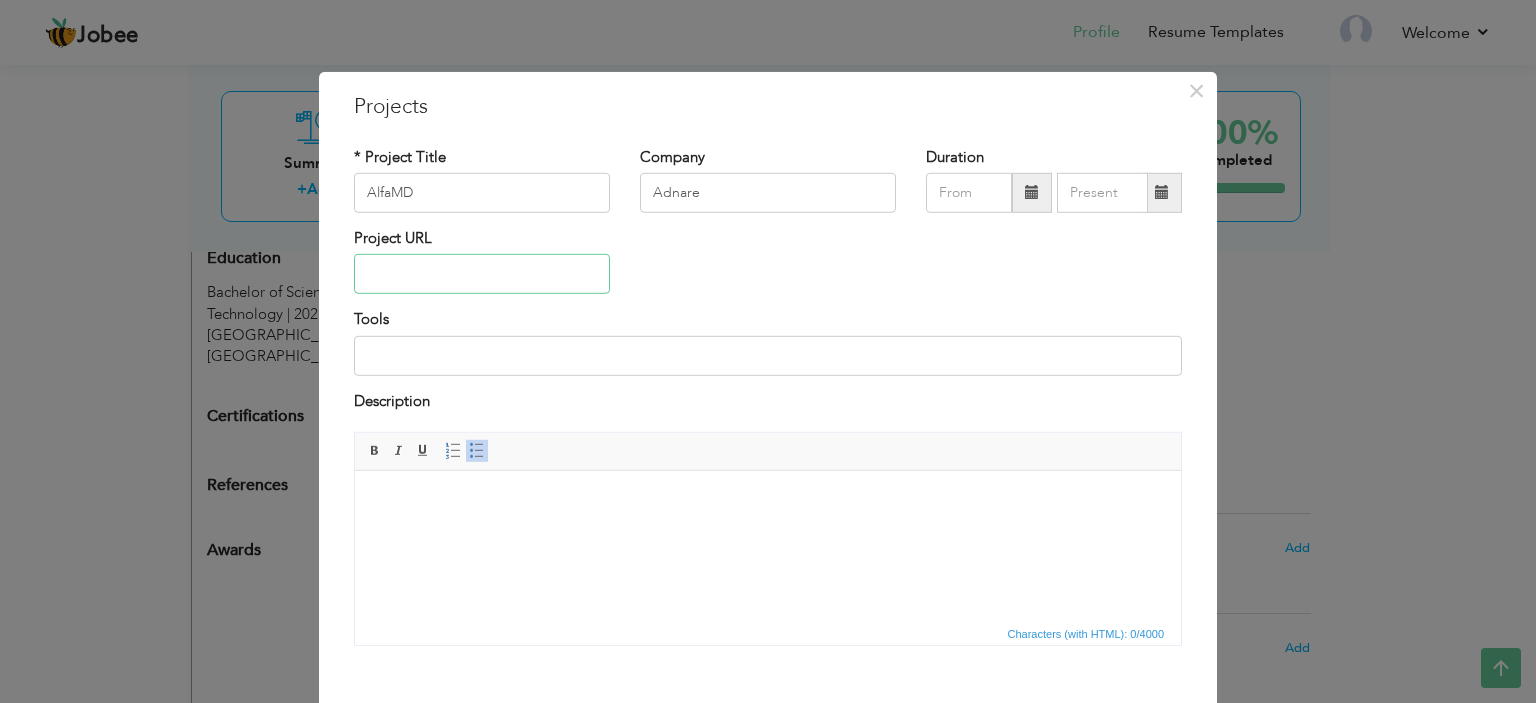click at bounding box center (482, 274) 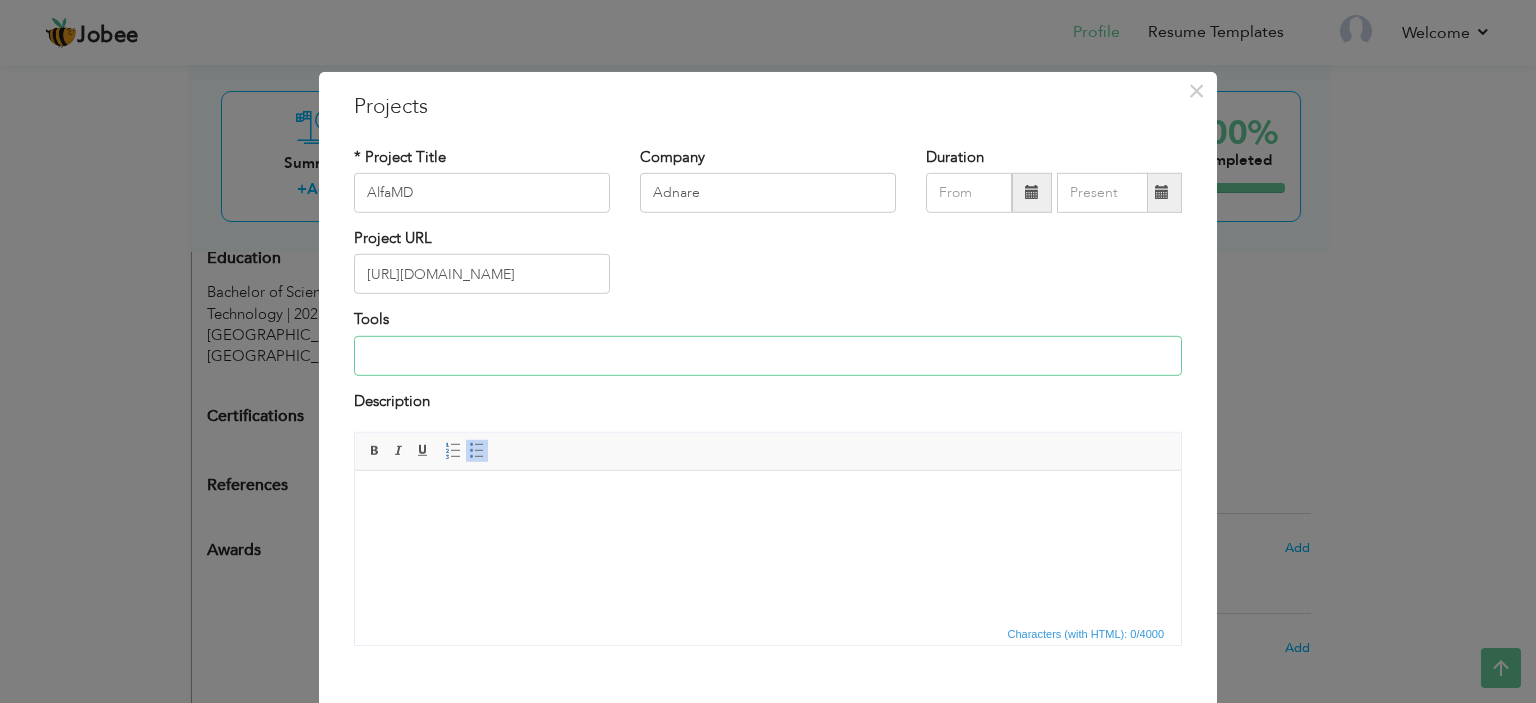 click at bounding box center [768, 356] 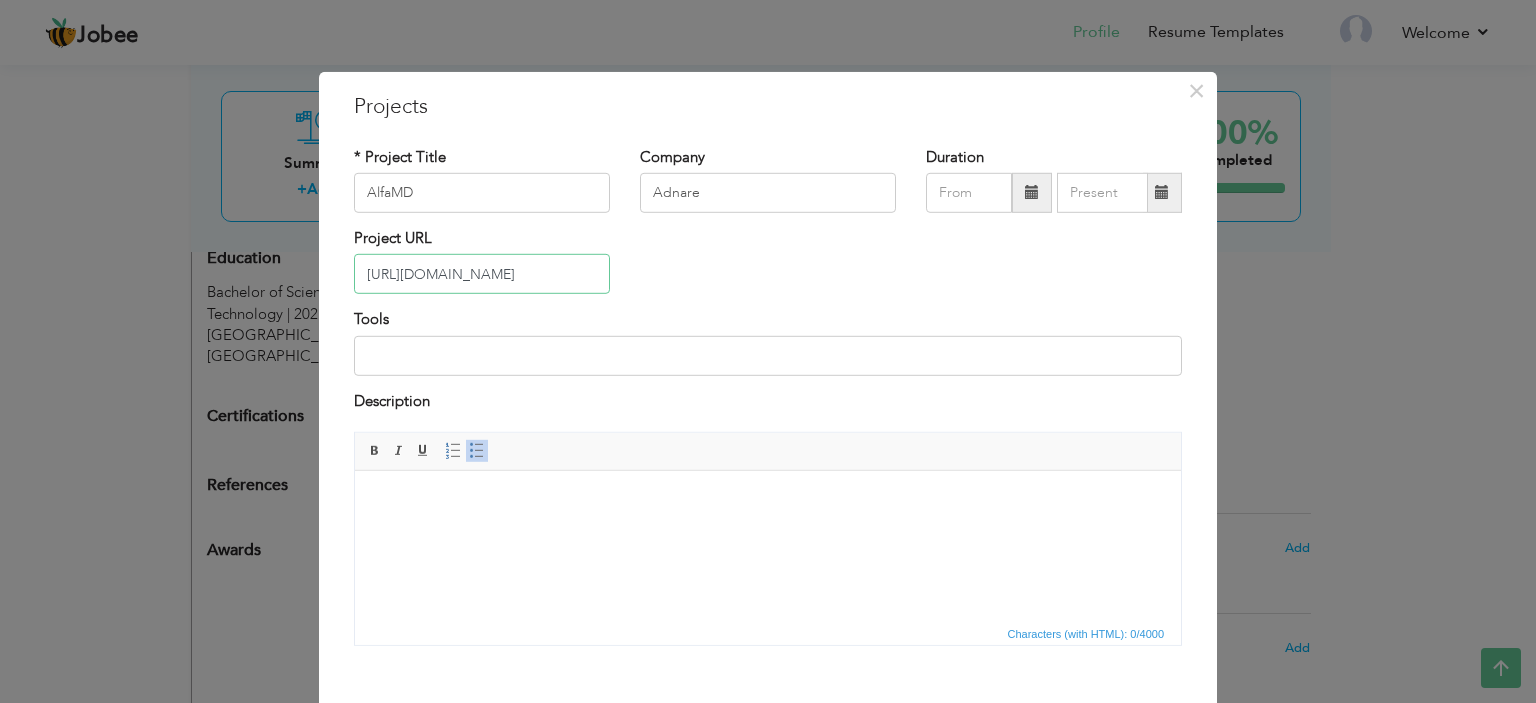 click on "[URL][DOMAIN_NAME]" at bounding box center (482, 274) 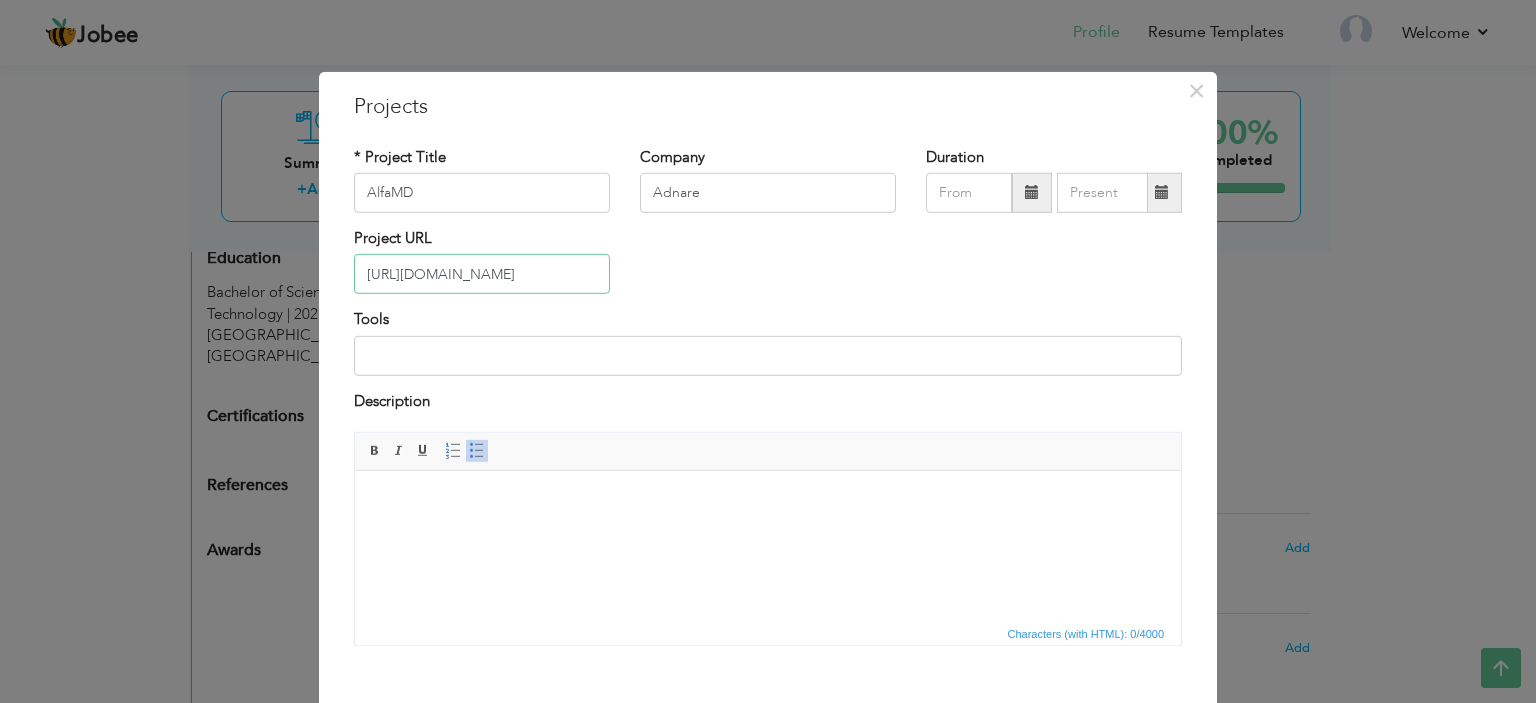 type on "[URL][DOMAIN_NAME]" 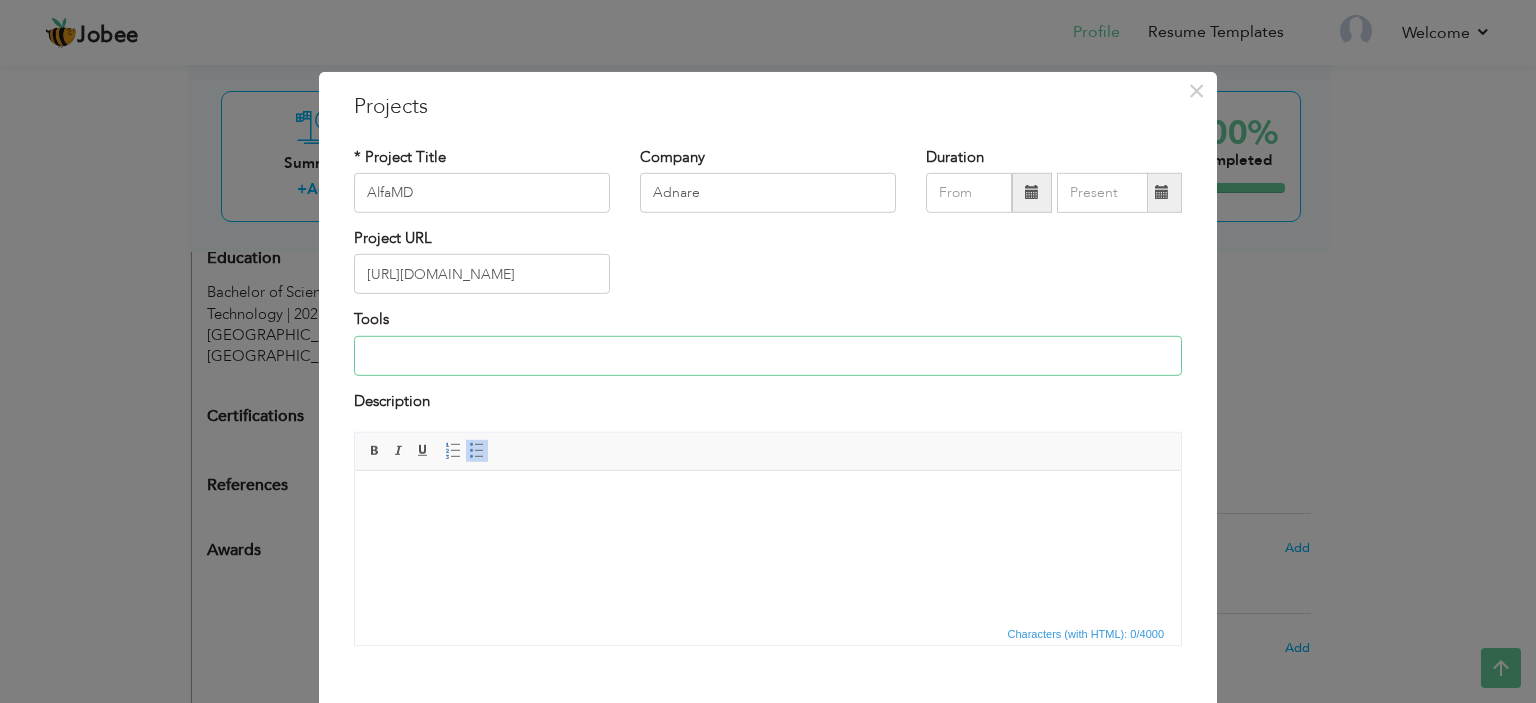 click at bounding box center (768, 356) 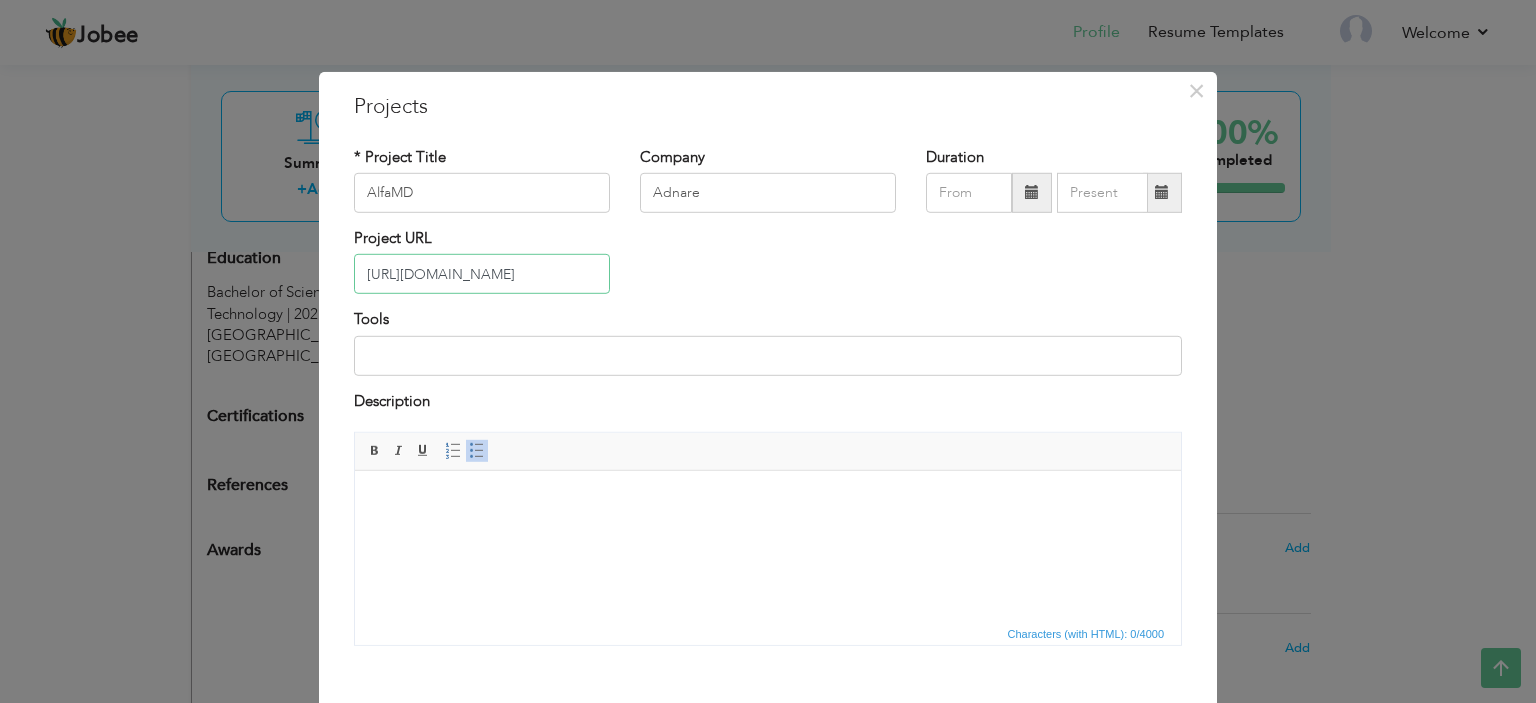 click on "[URL][DOMAIN_NAME]" at bounding box center [482, 274] 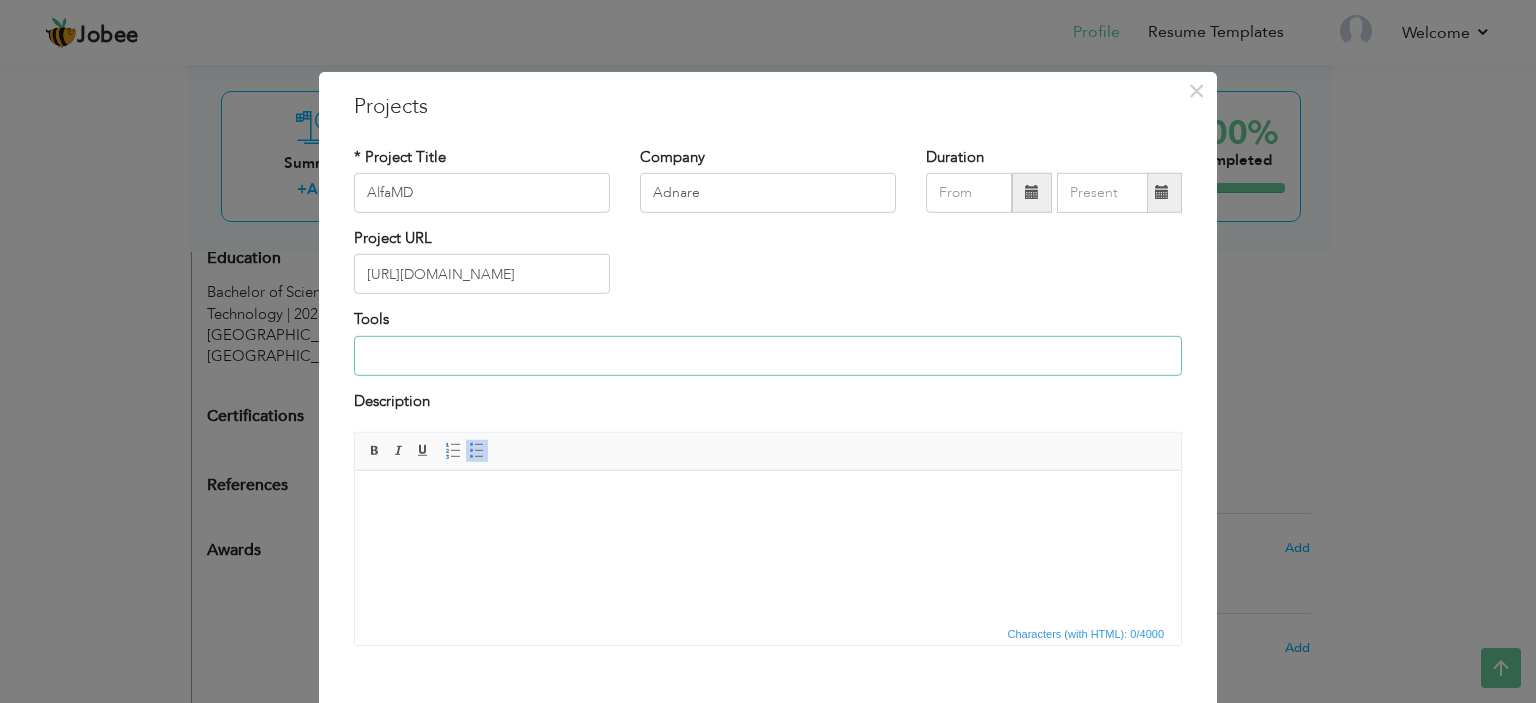 click at bounding box center (768, 356) 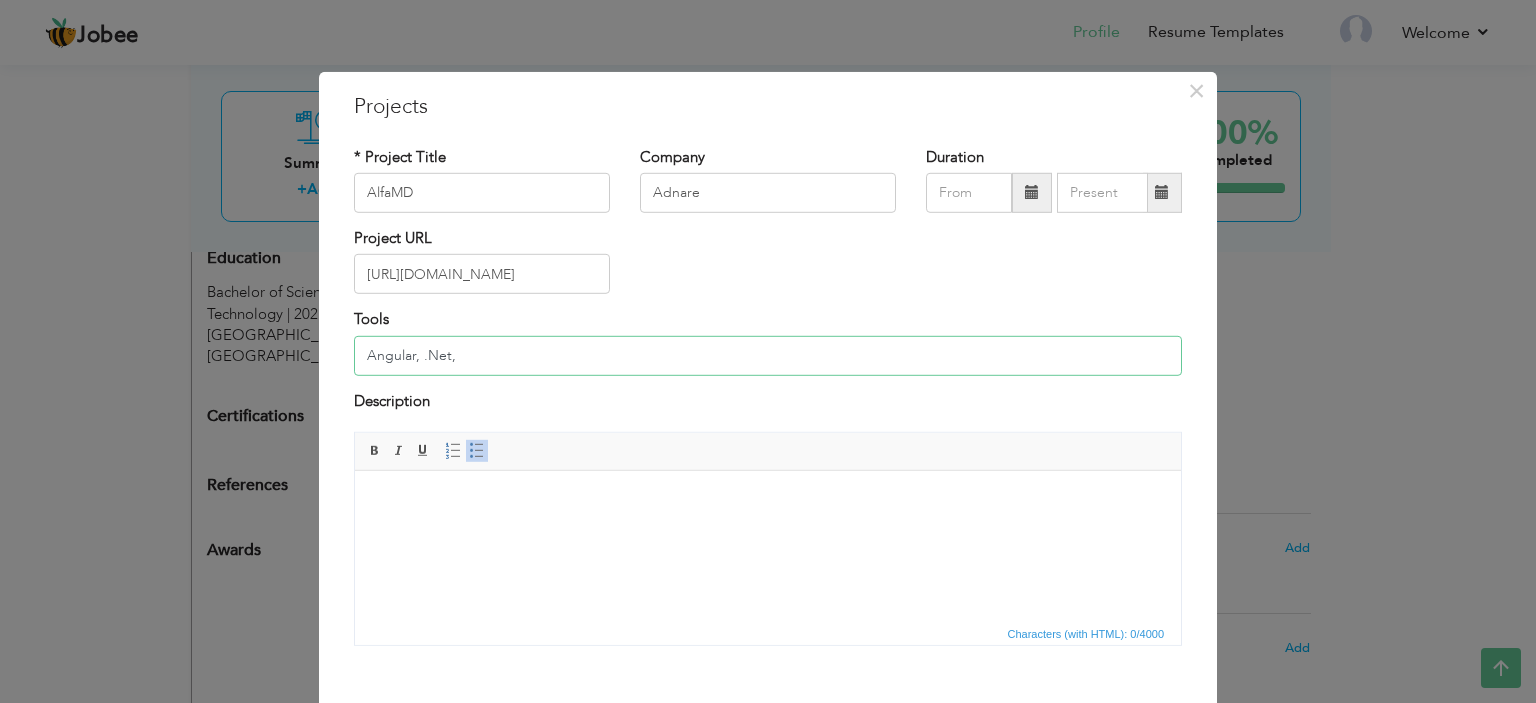 click on "Angular, .Net," at bounding box center [768, 356] 